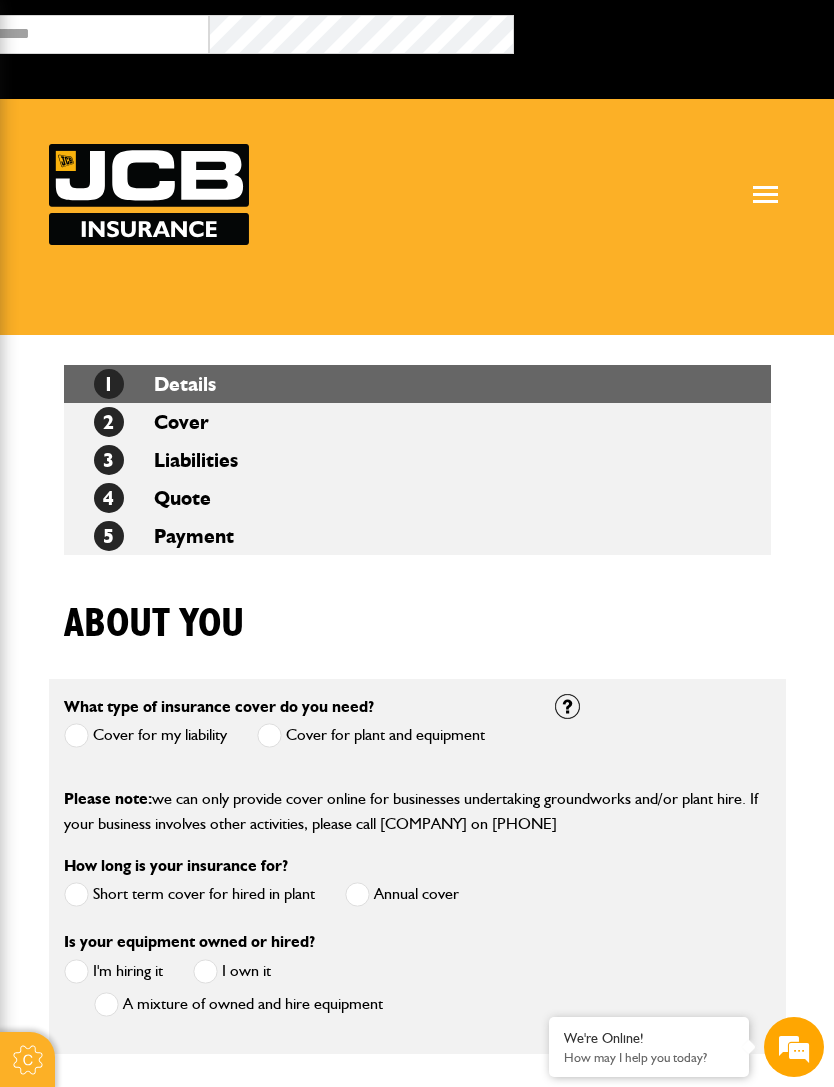 scroll, scrollTop: 185, scrollLeft: 0, axis: vertical 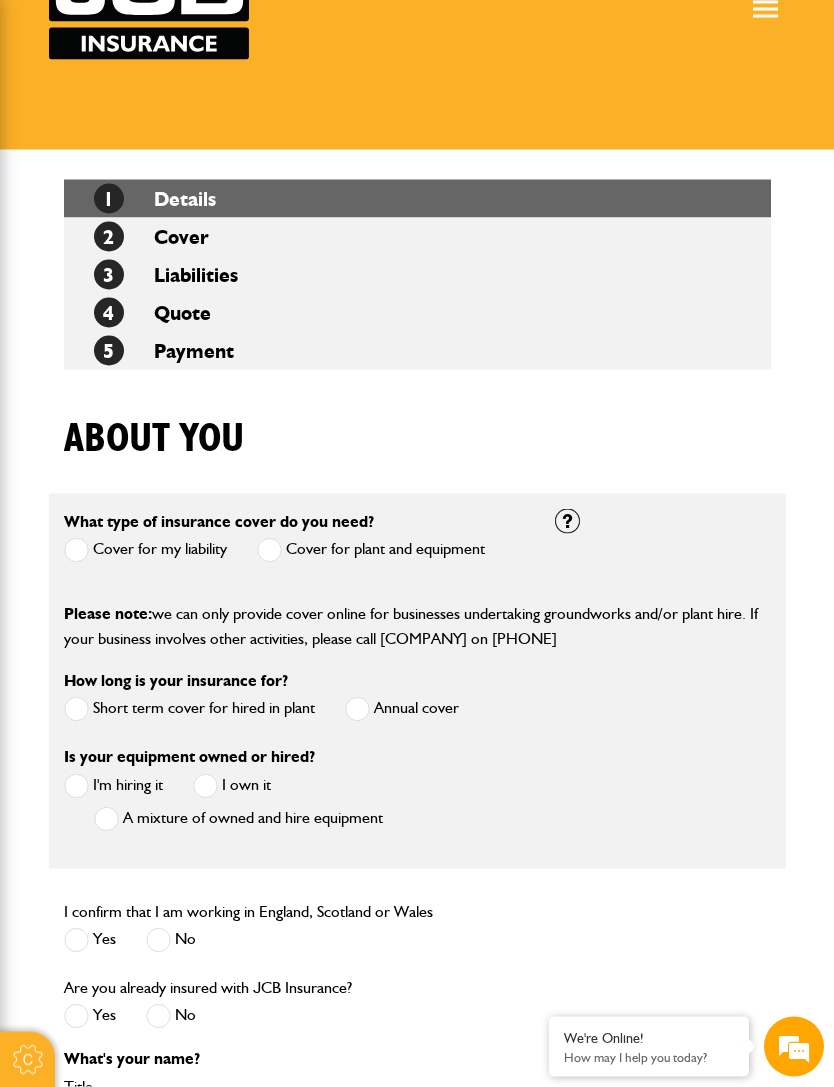 click at bounding box center (269, 550) 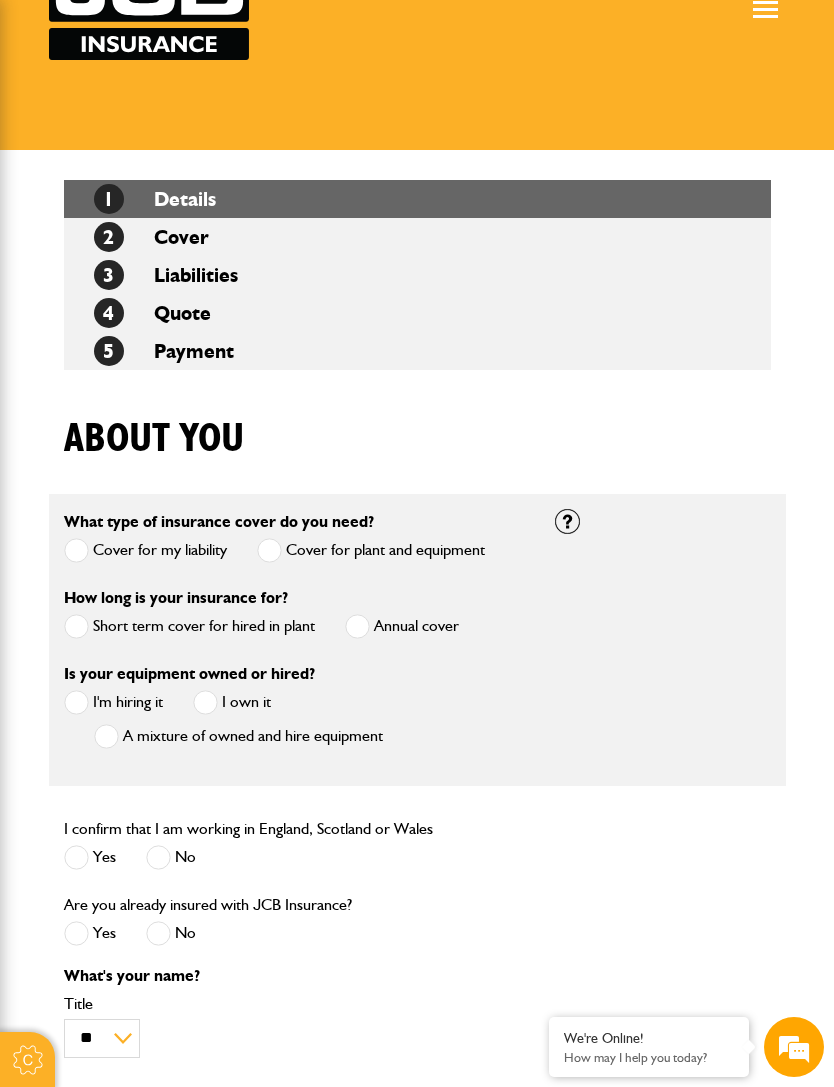 scroll, scrollTop: 0, scrollLeft: 0, axis: both 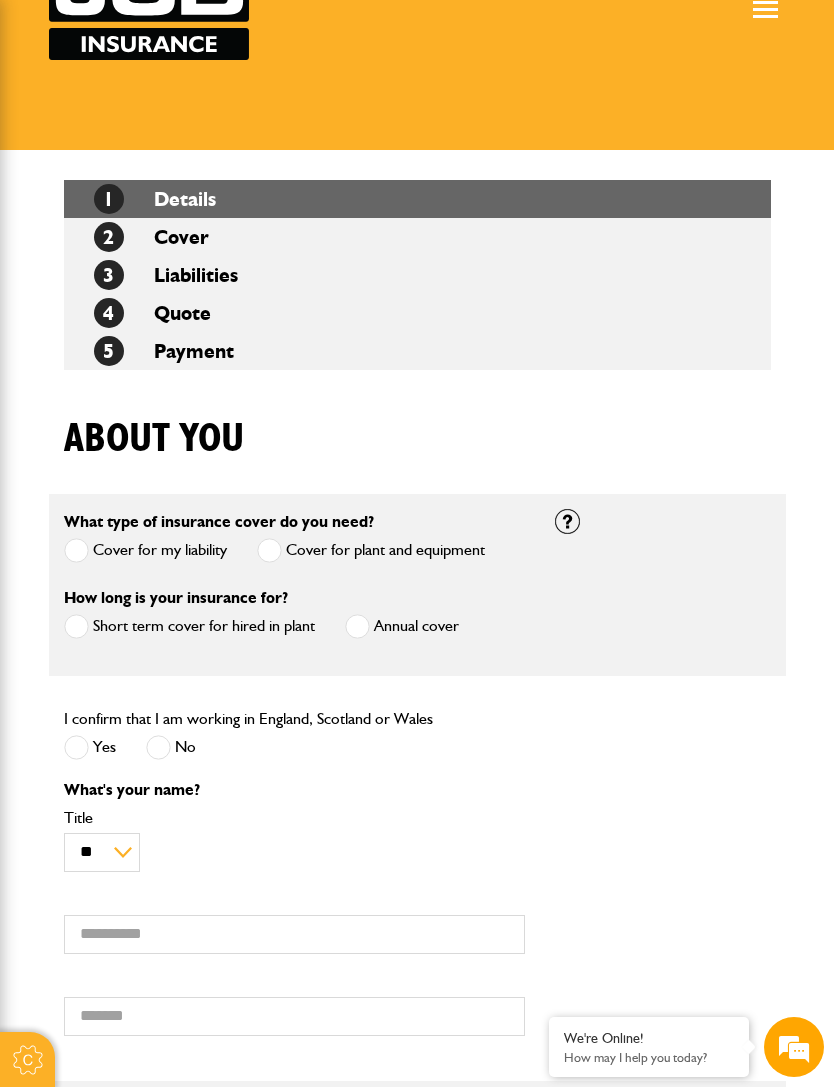 click at bounding box center (76, 747) 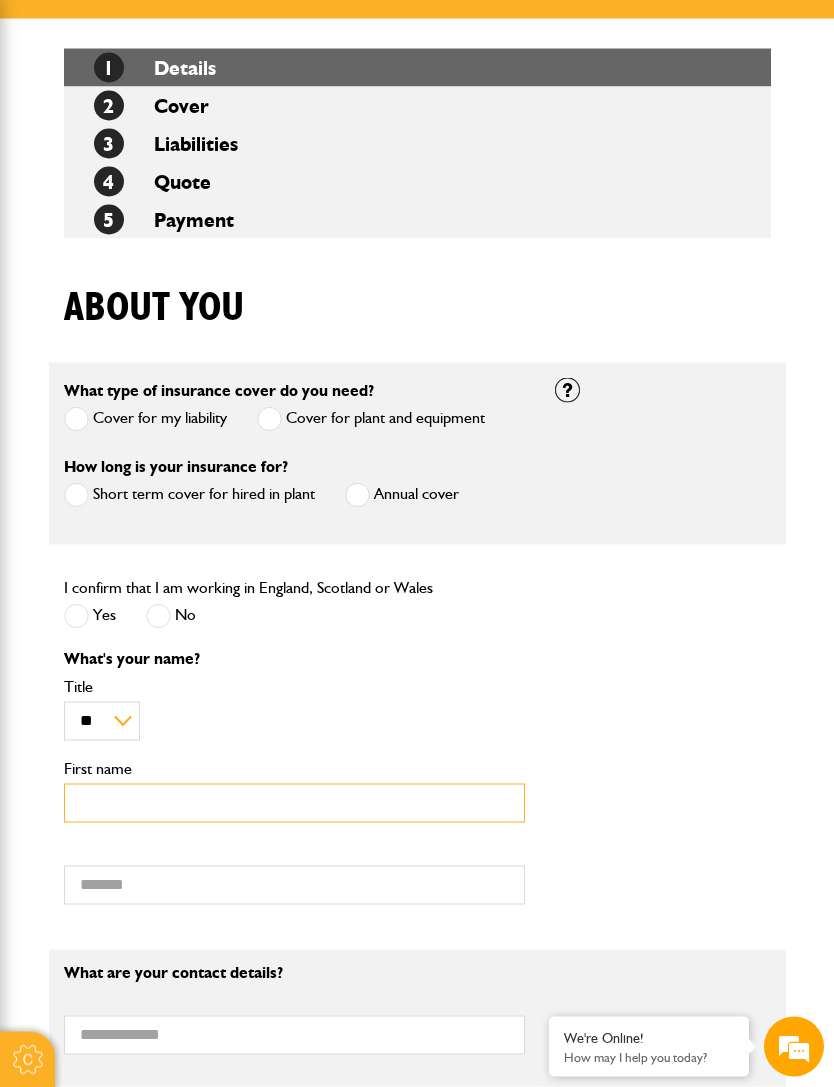 click on "First name" at bounding box center (294, 803) 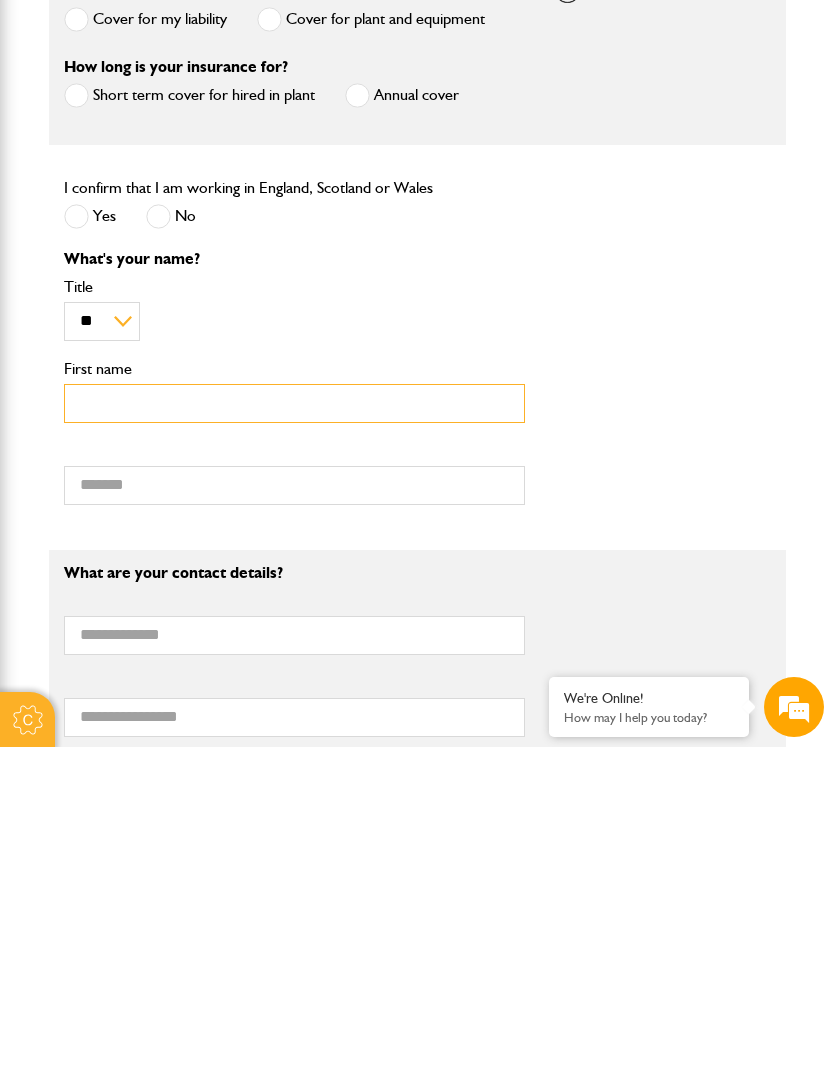 type on "*****" 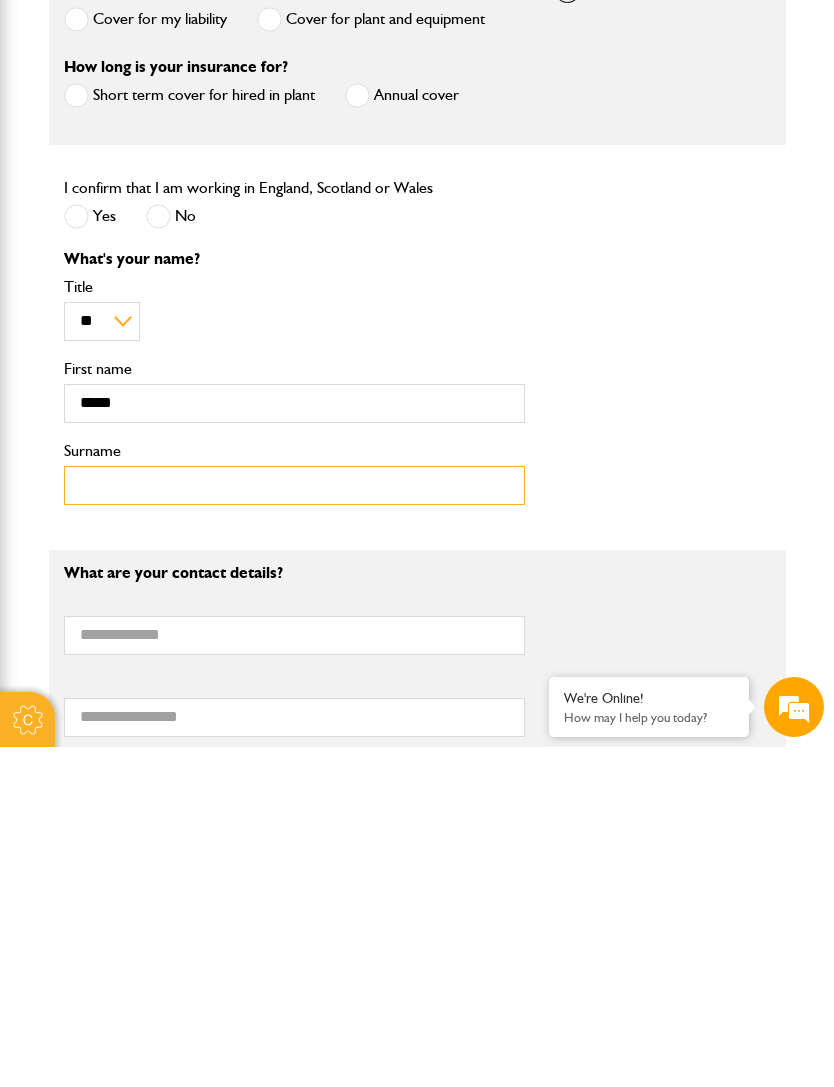 type on "*****" 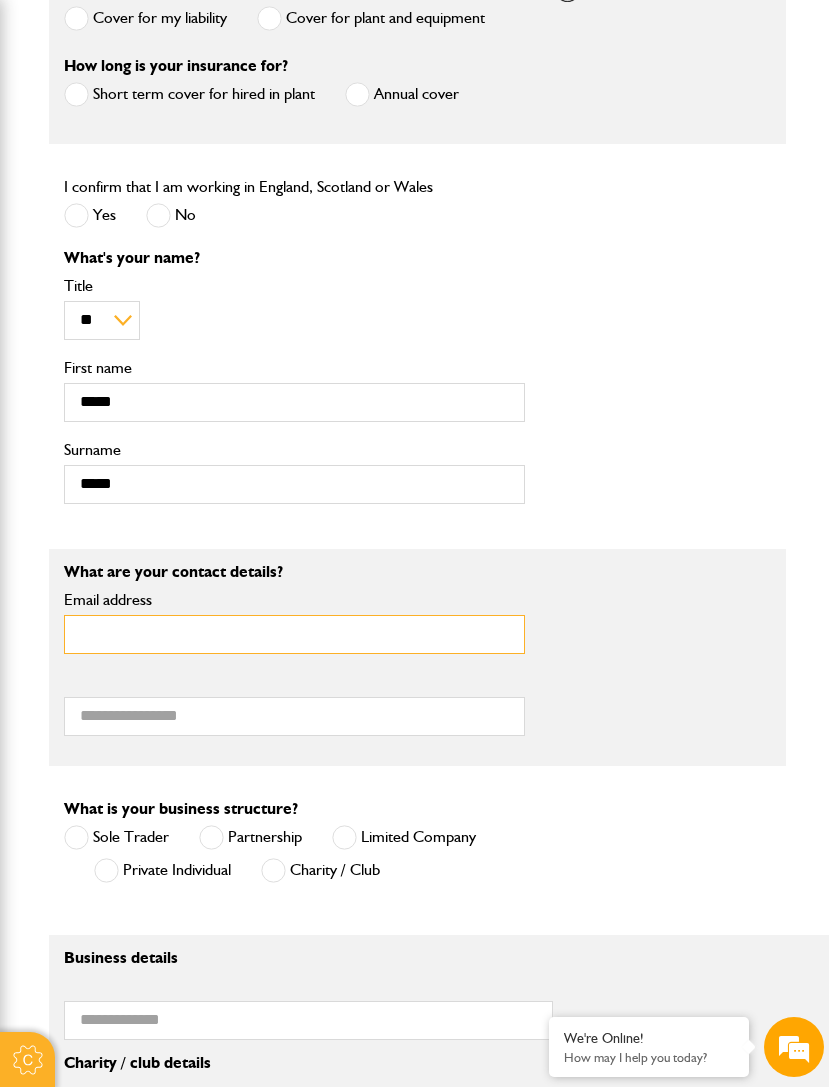 click on "Email address" at bounding box center [294, 634] 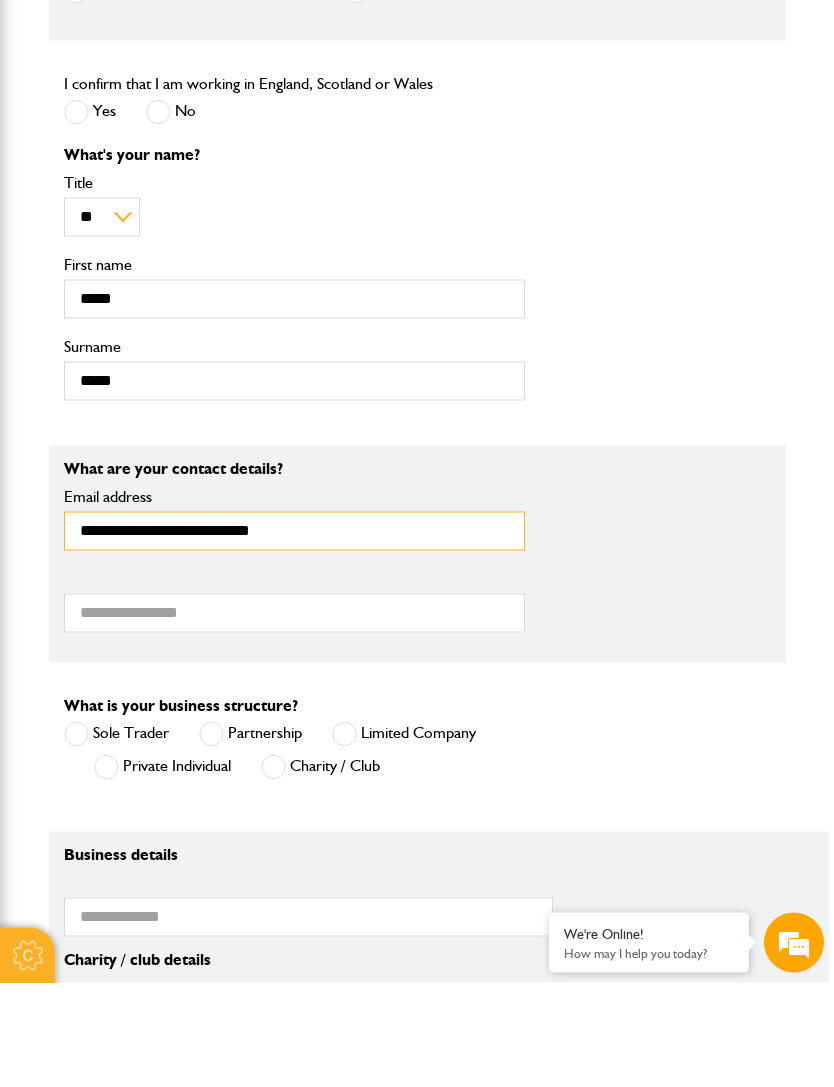 type on "**********" 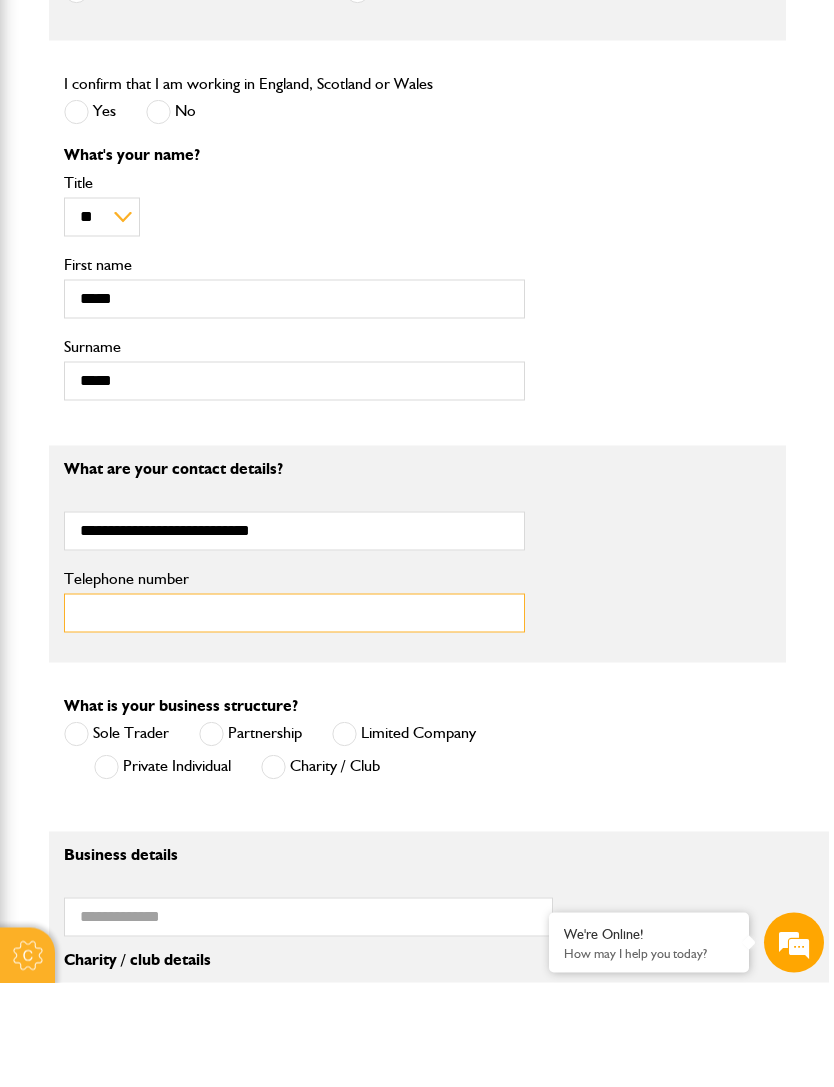 click on "Telephone number" at bounding box center (294, 717) 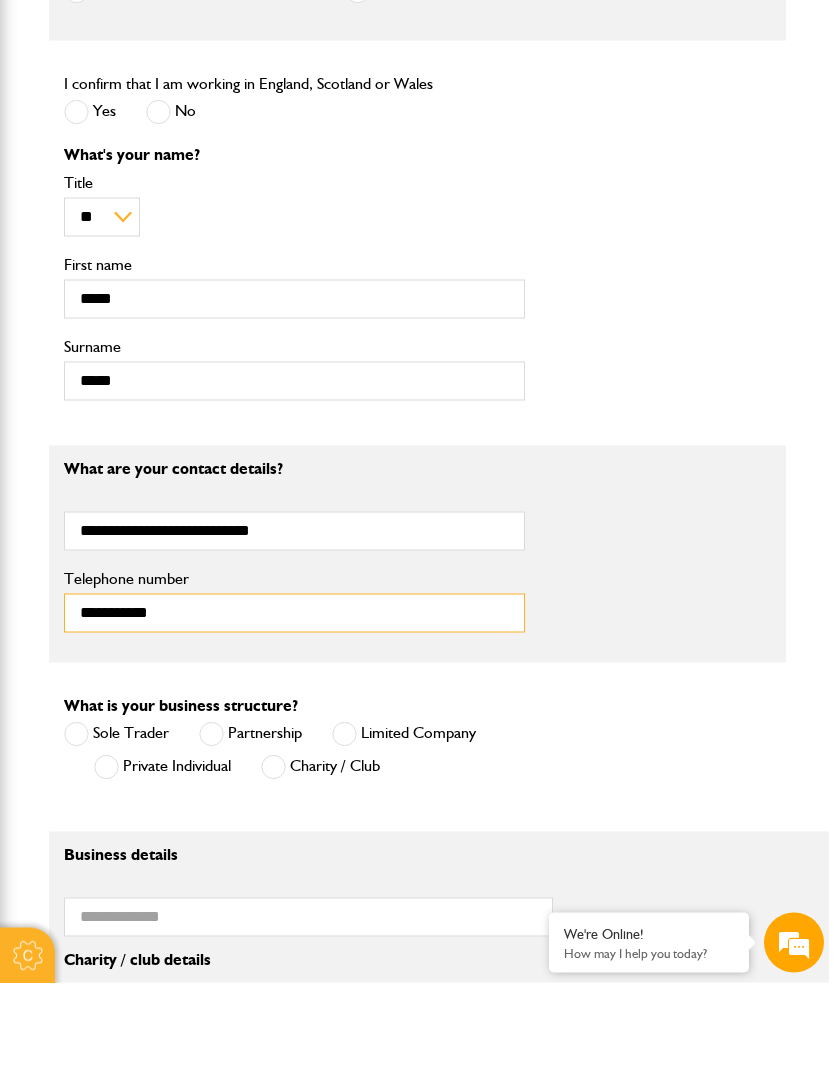 type on "**********" 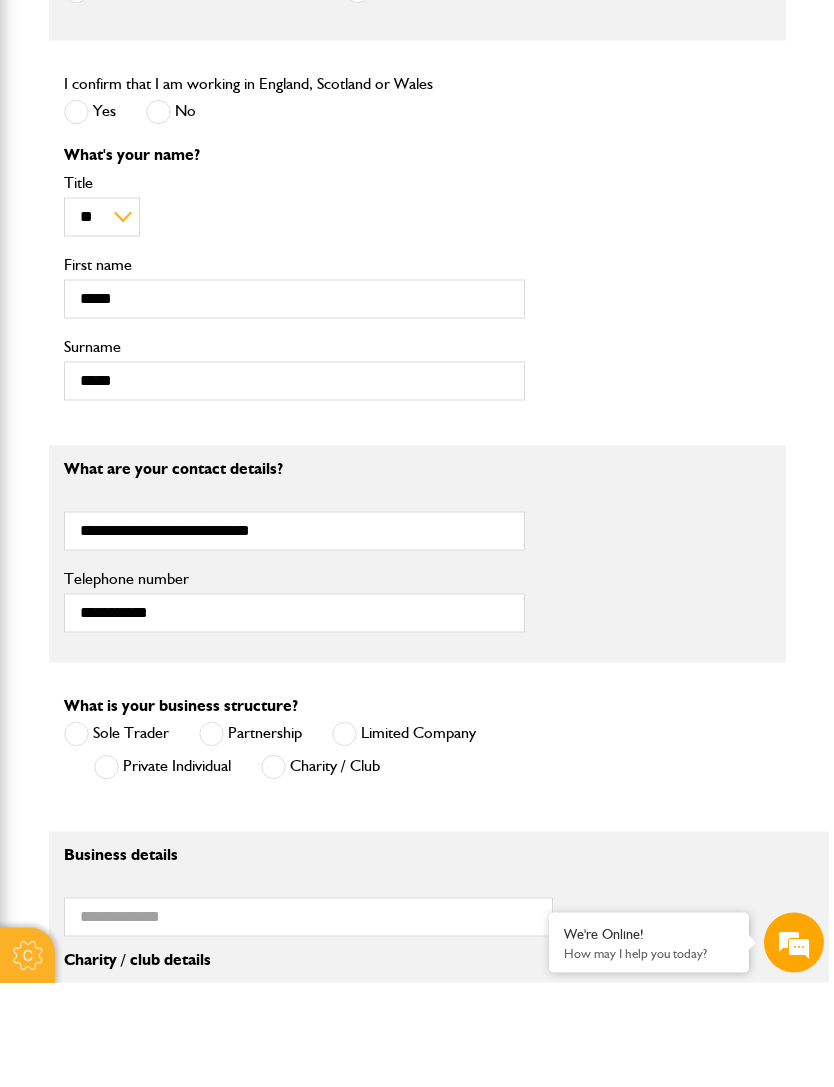click at bounding box center (344, 838) 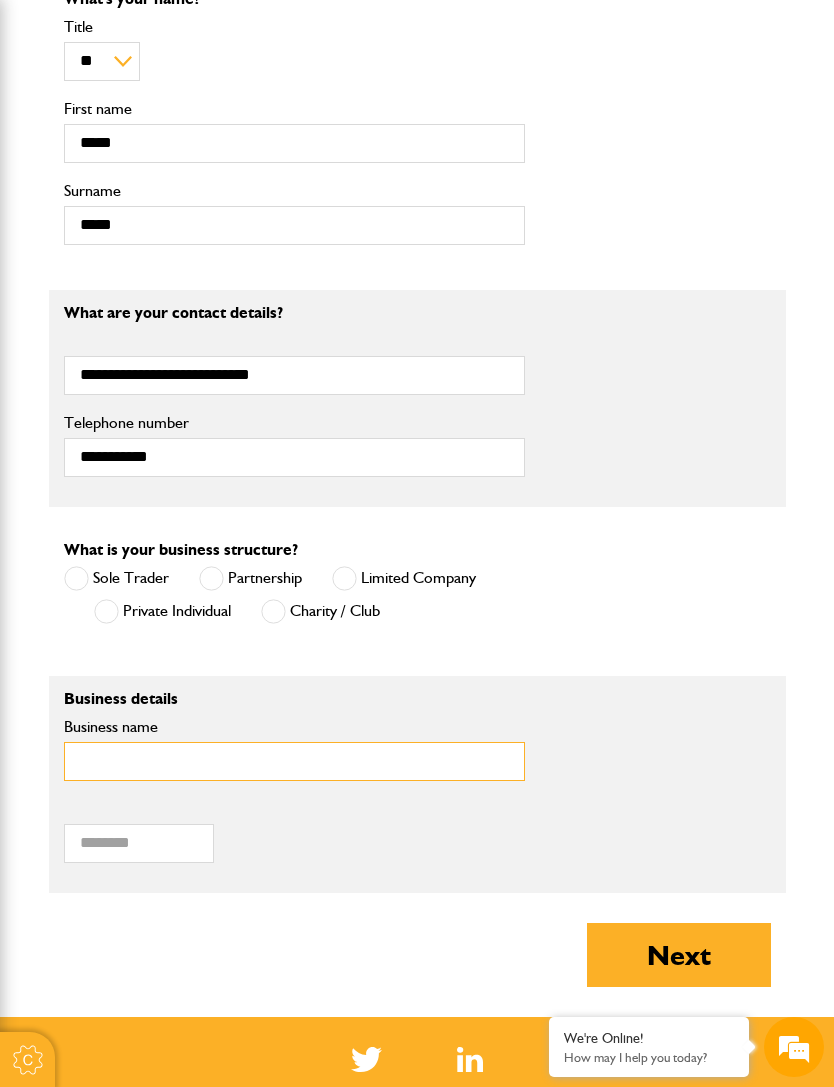 click on "Business name" at bounding box center (294, 761) 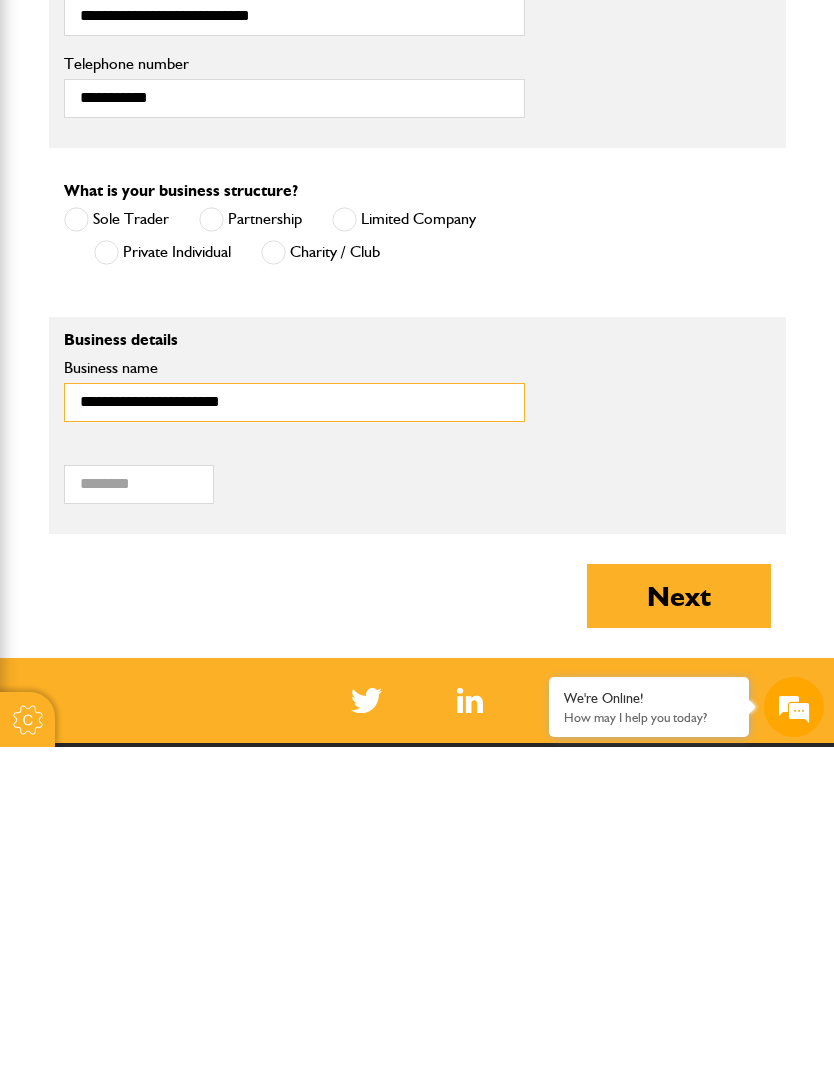type on "**********" 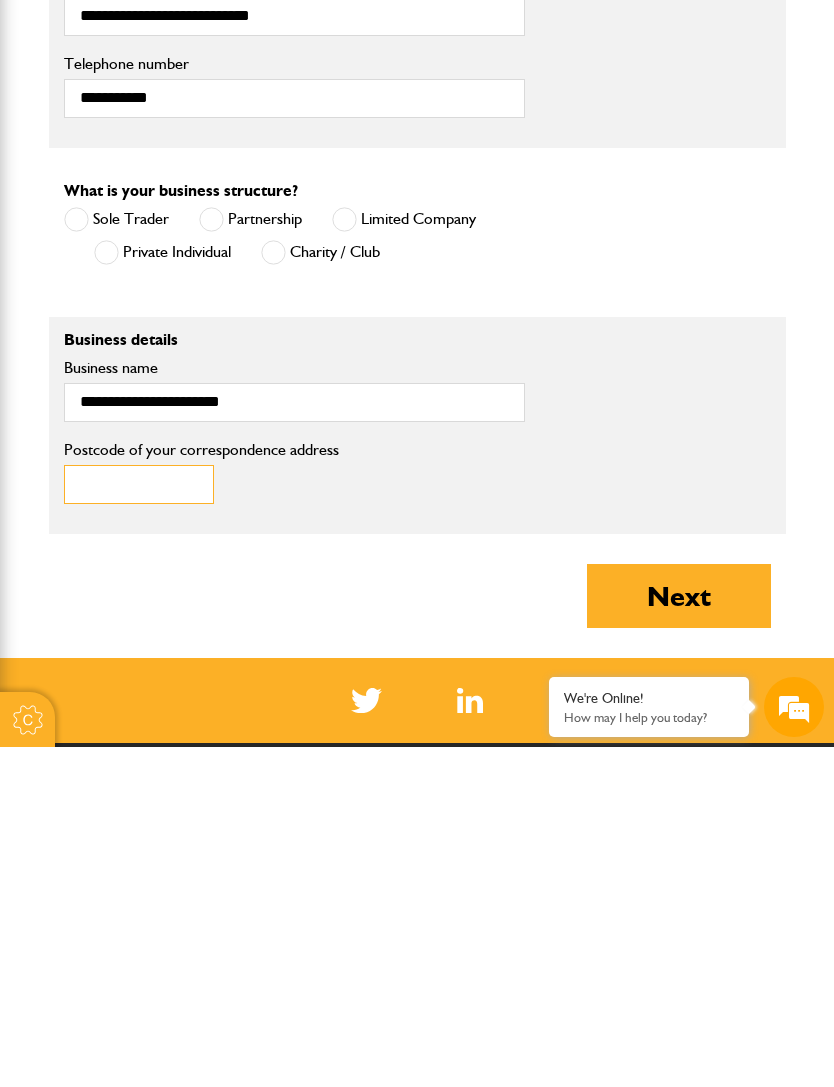 click on "Postcode of your correspondence address" at bounding box center [139, 824] 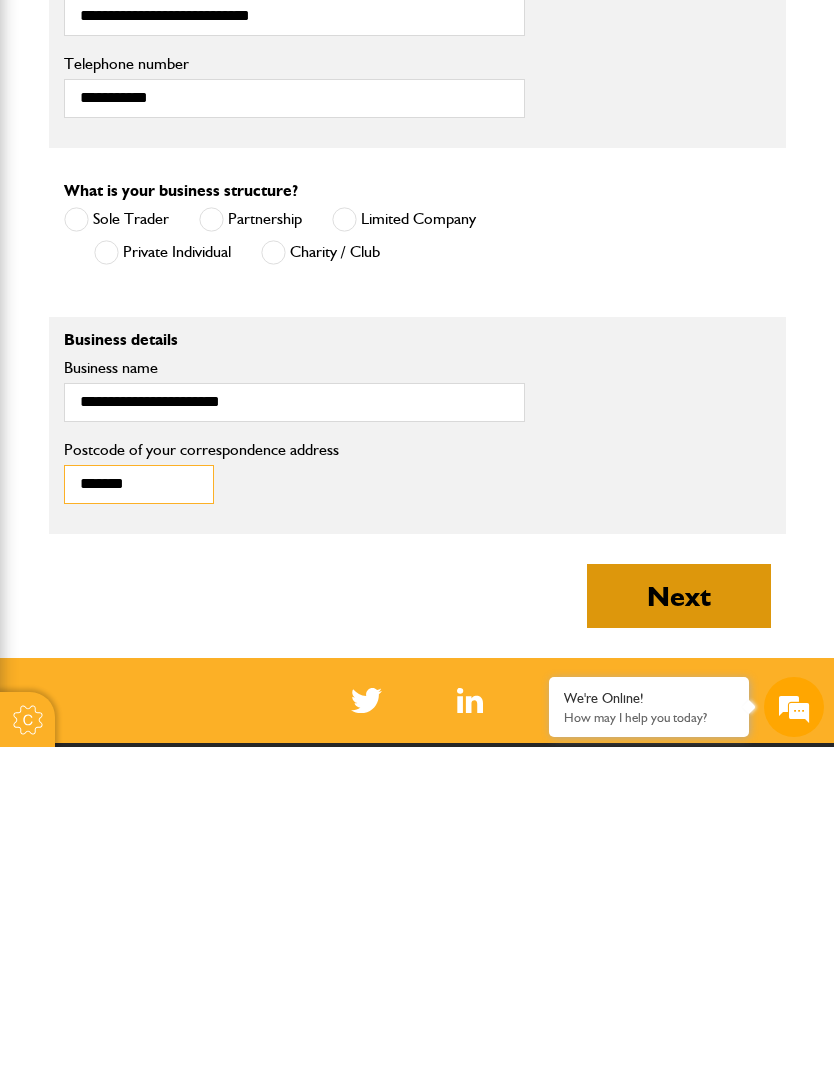 type on "*******" 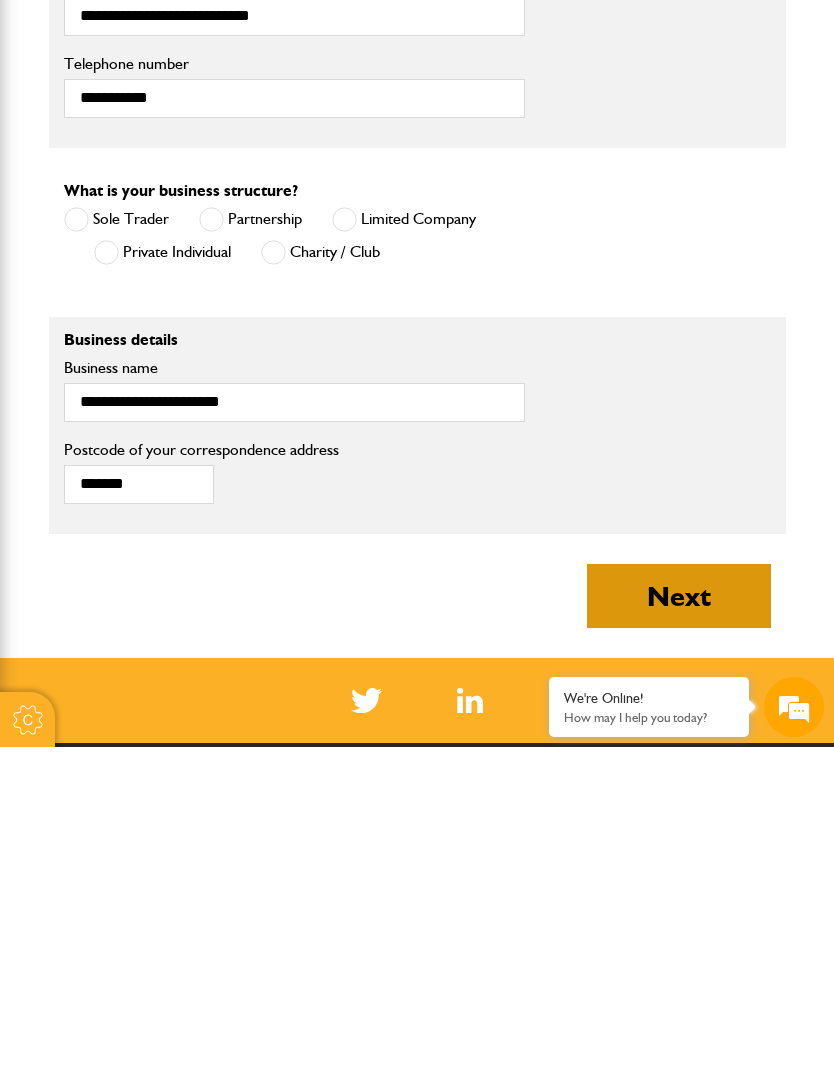 click on "Next" at bounding box center (679, 936) 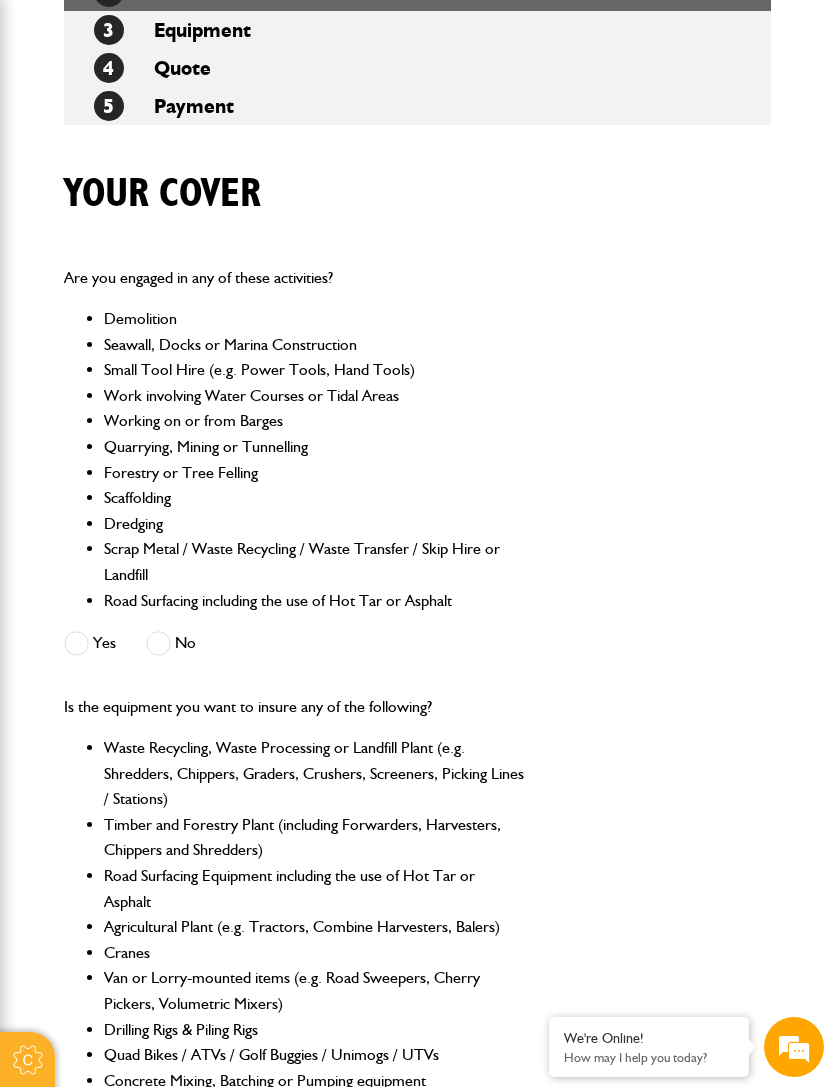 scroll, scrollTop: 432, scrollLeft: 0, axis: vertical 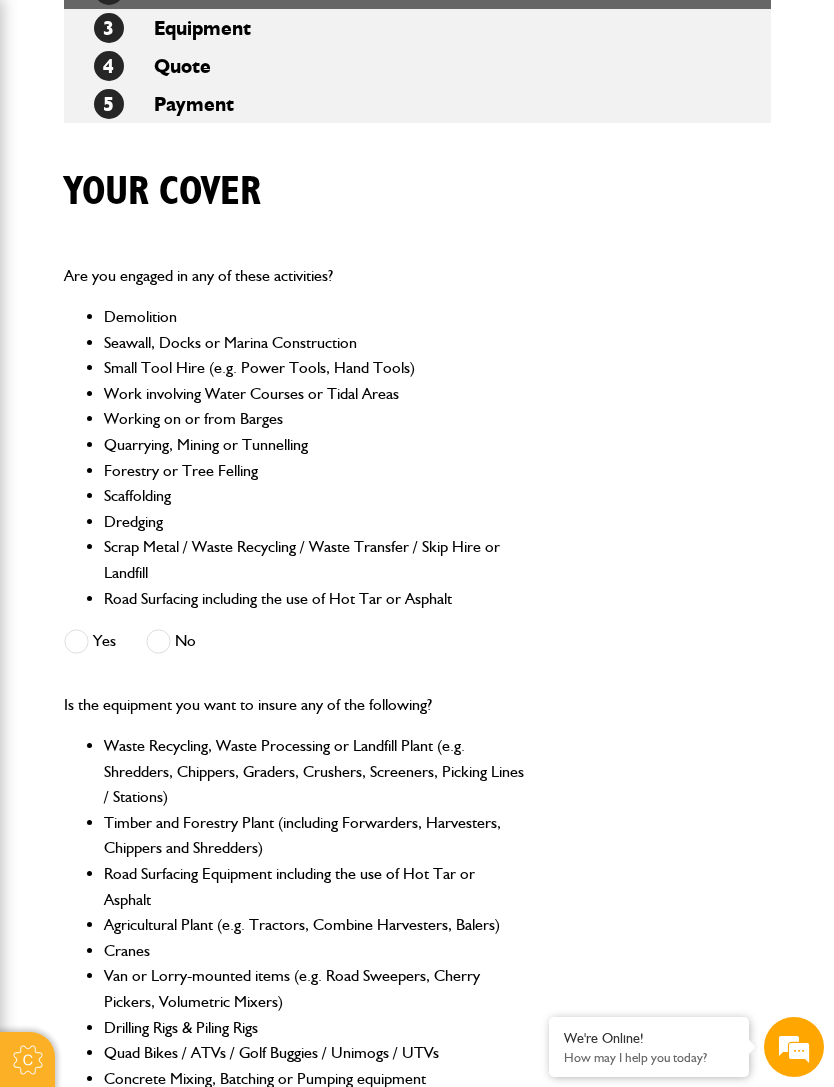click at bounding box center (158, 641) 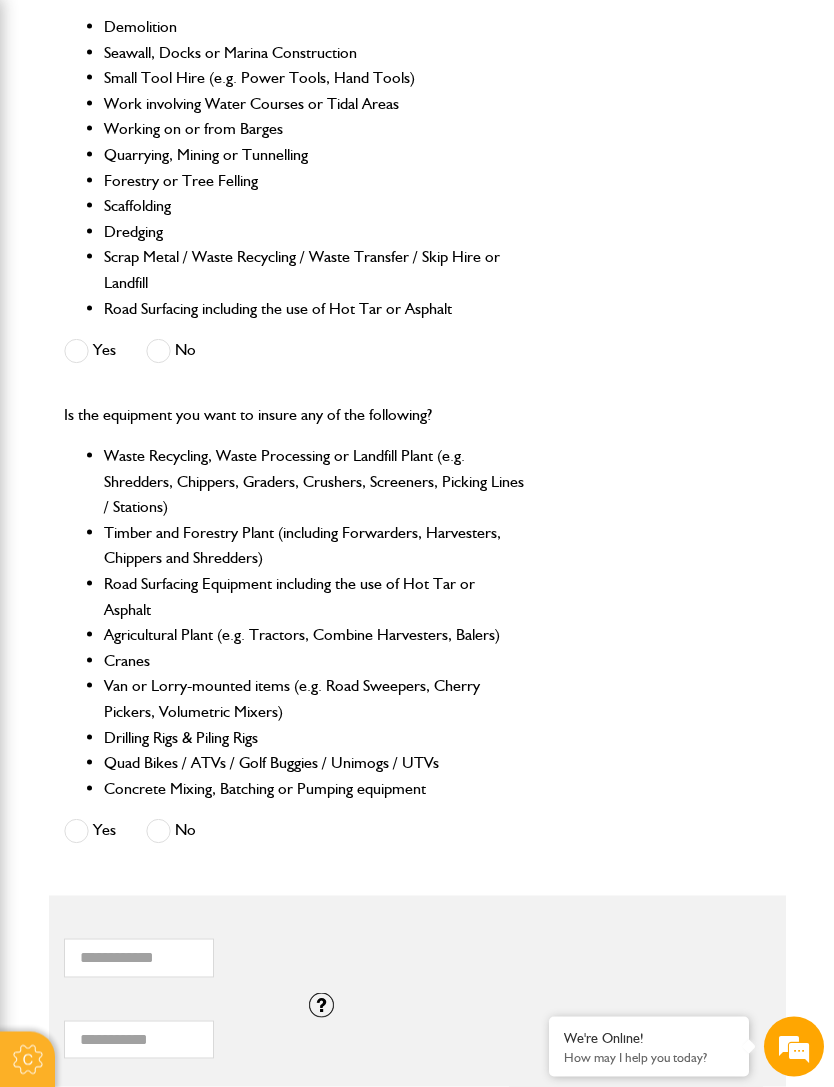 scroll, scrollTop: 725, scrollLeft: 0, axis: vertical 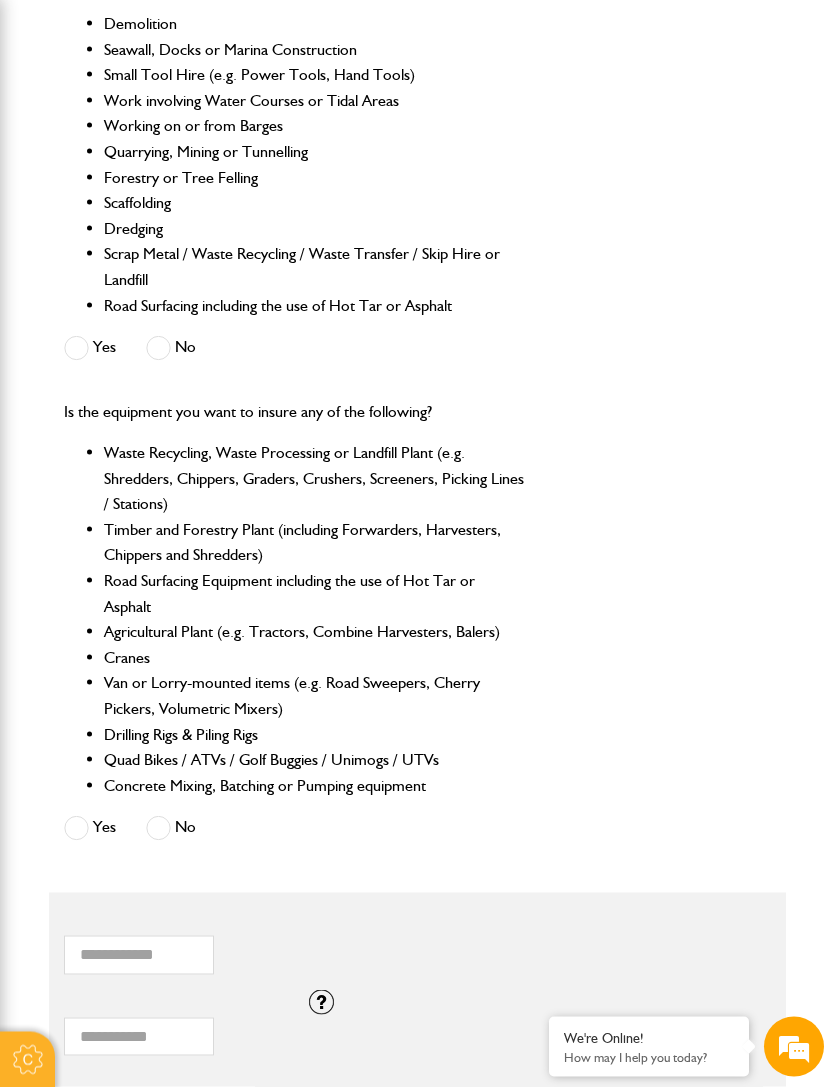 click on "No" at bounding box center [171, 828] 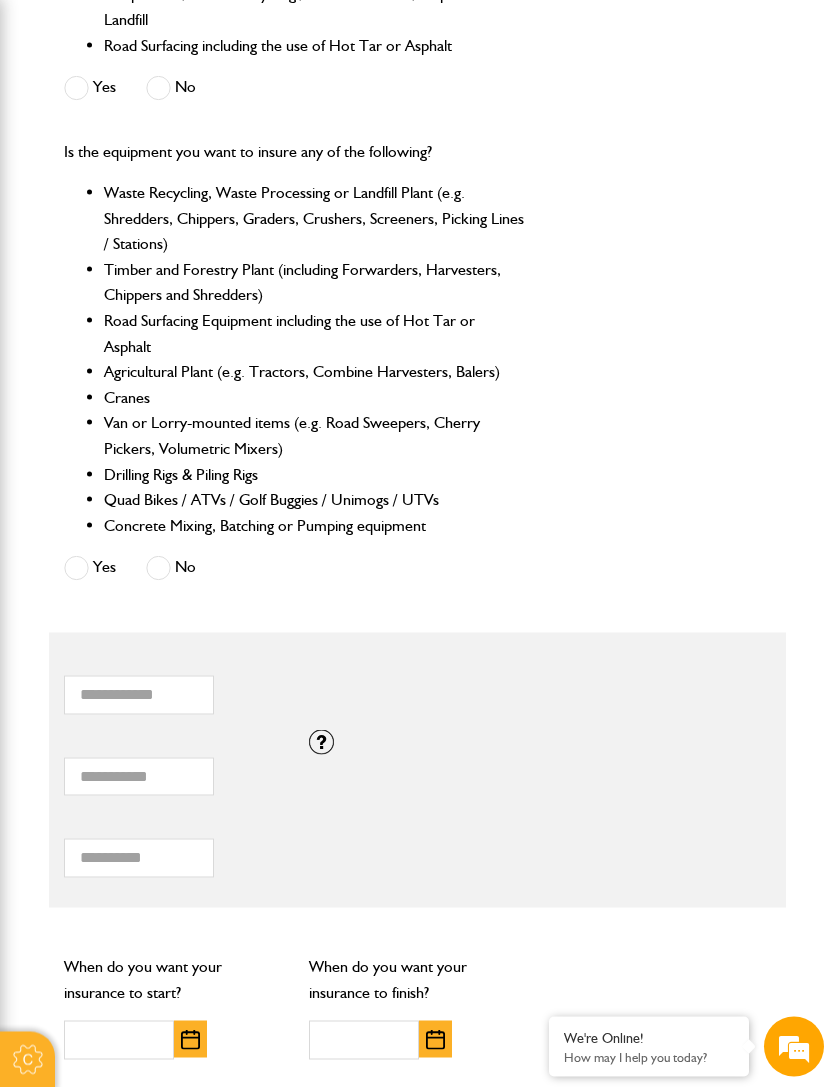 scroll, scrollTop: 989, scrollLeft: 0, axis: vertical 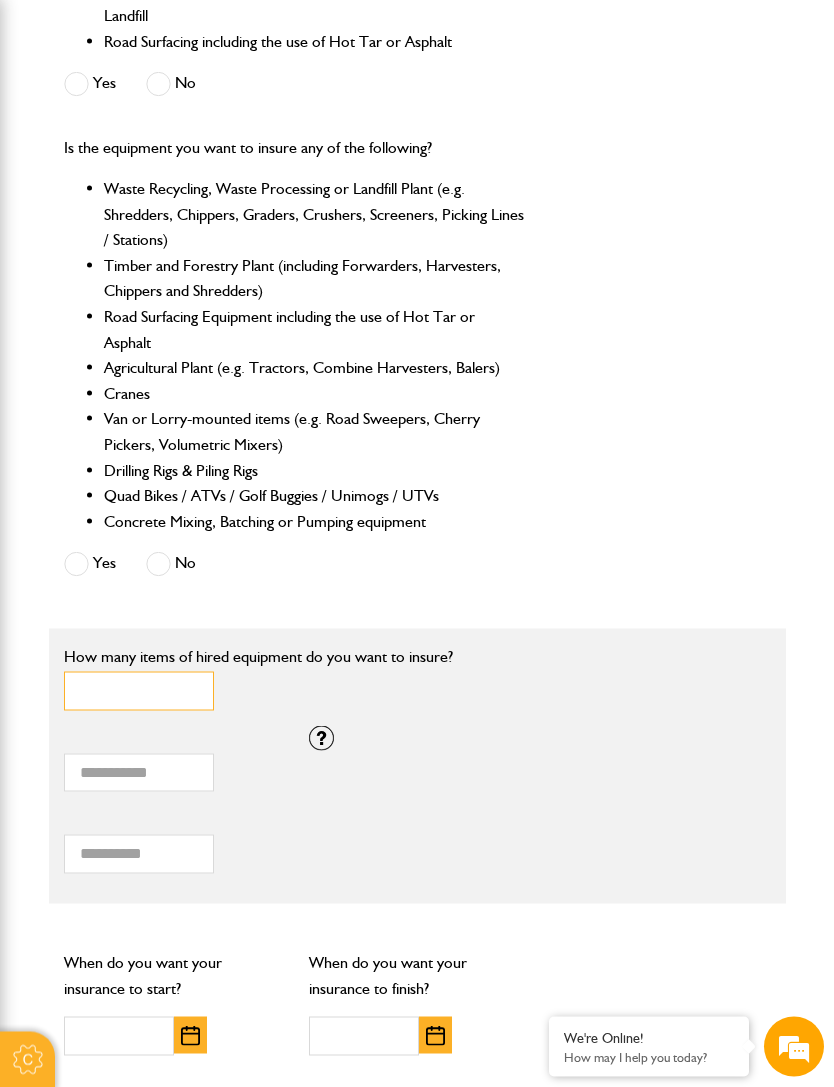 click on "*" at bounding box center [139, 691] 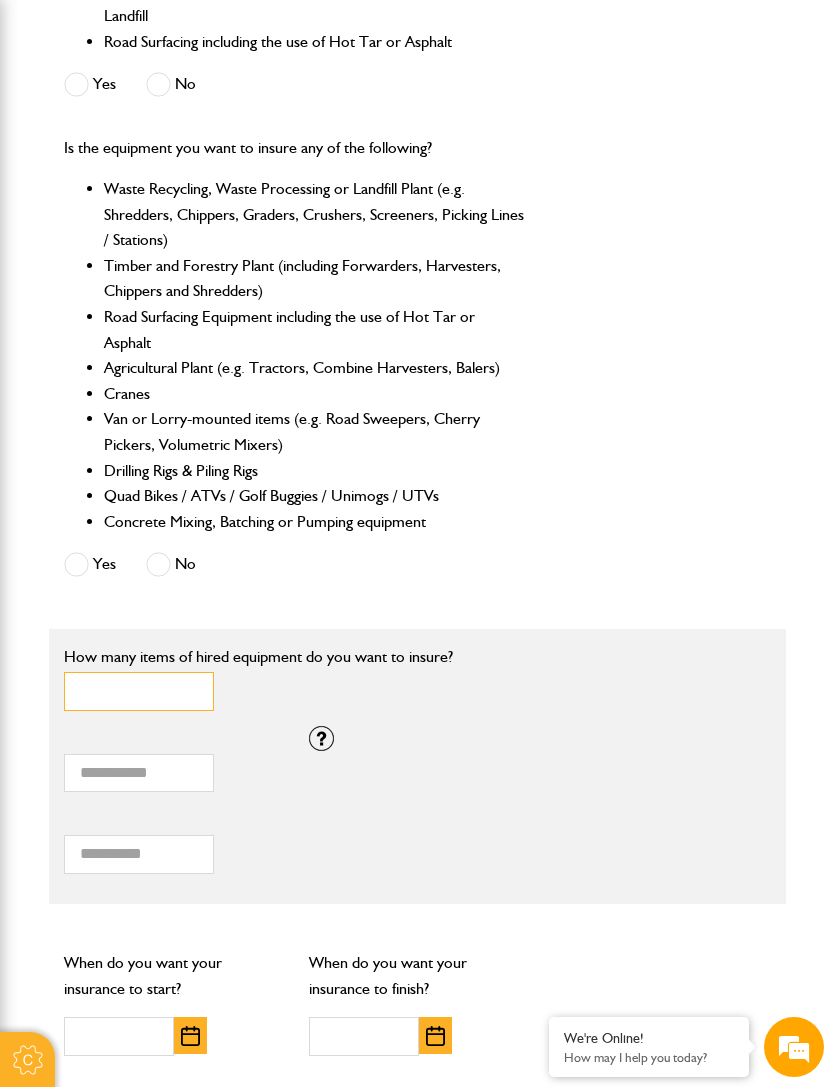 scroll, scrollTop: 0, scrollLeft: 0, axis: both 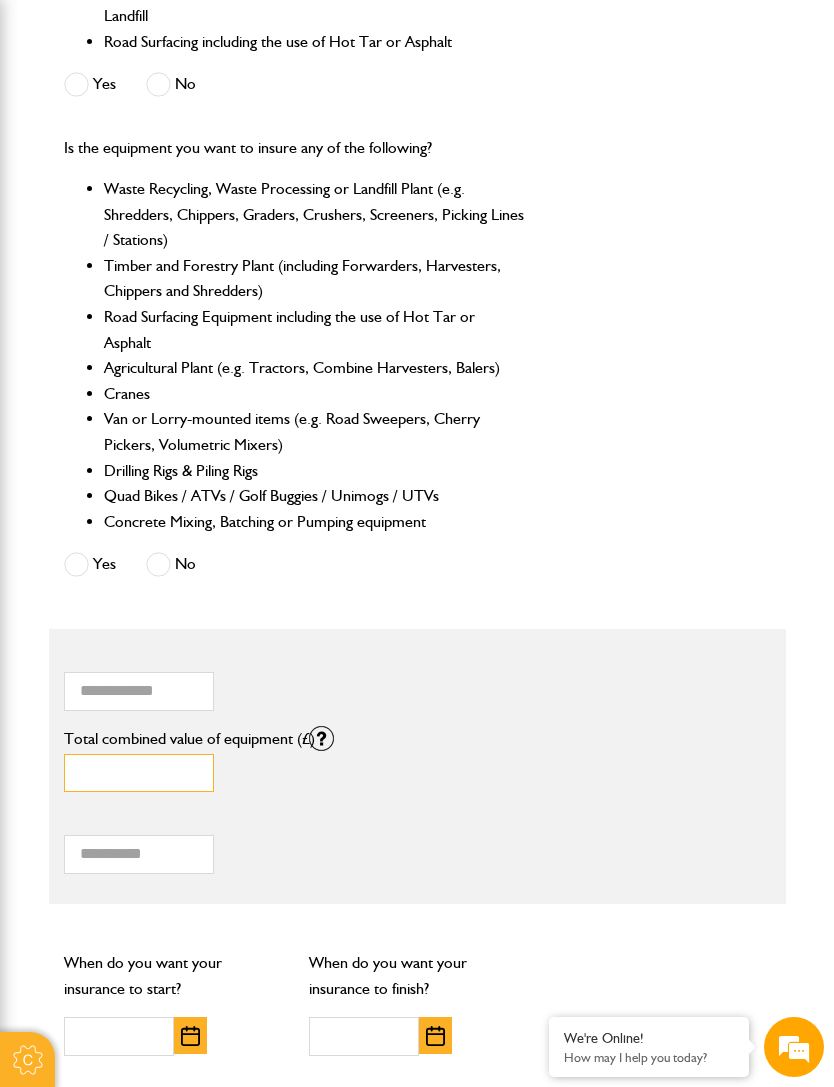 click on "*" at bounding box center (139, 773) 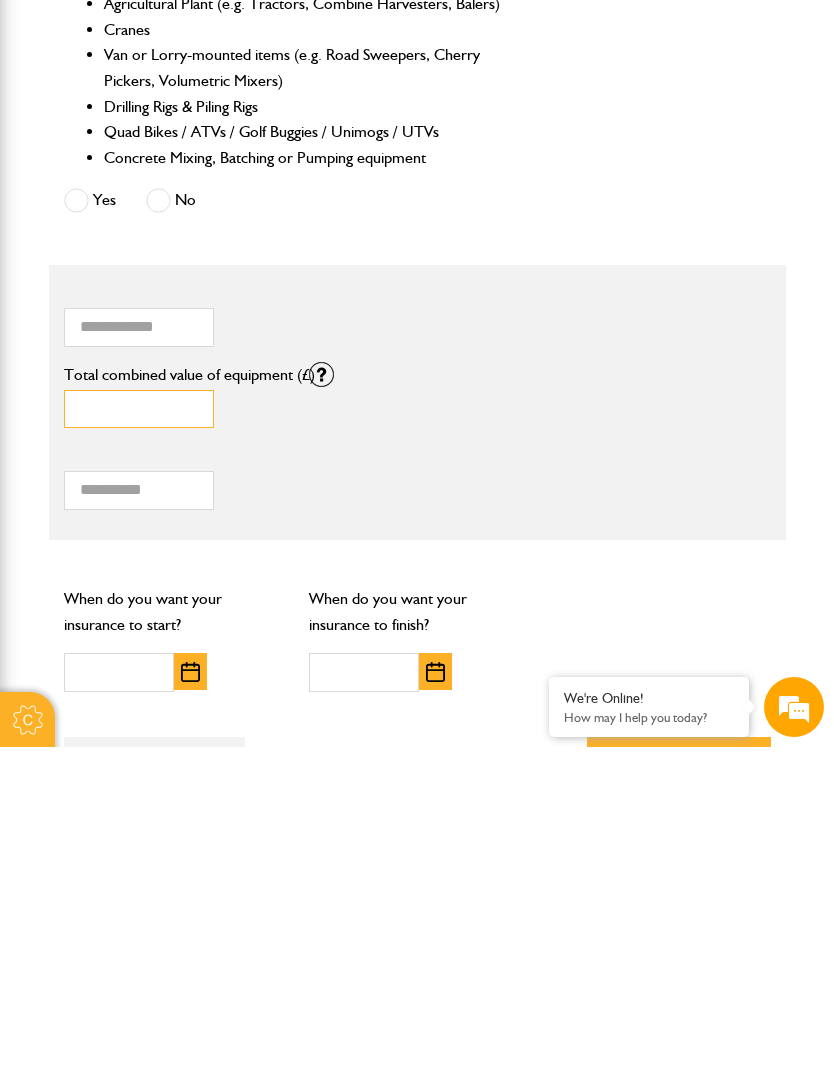 type on "*****" 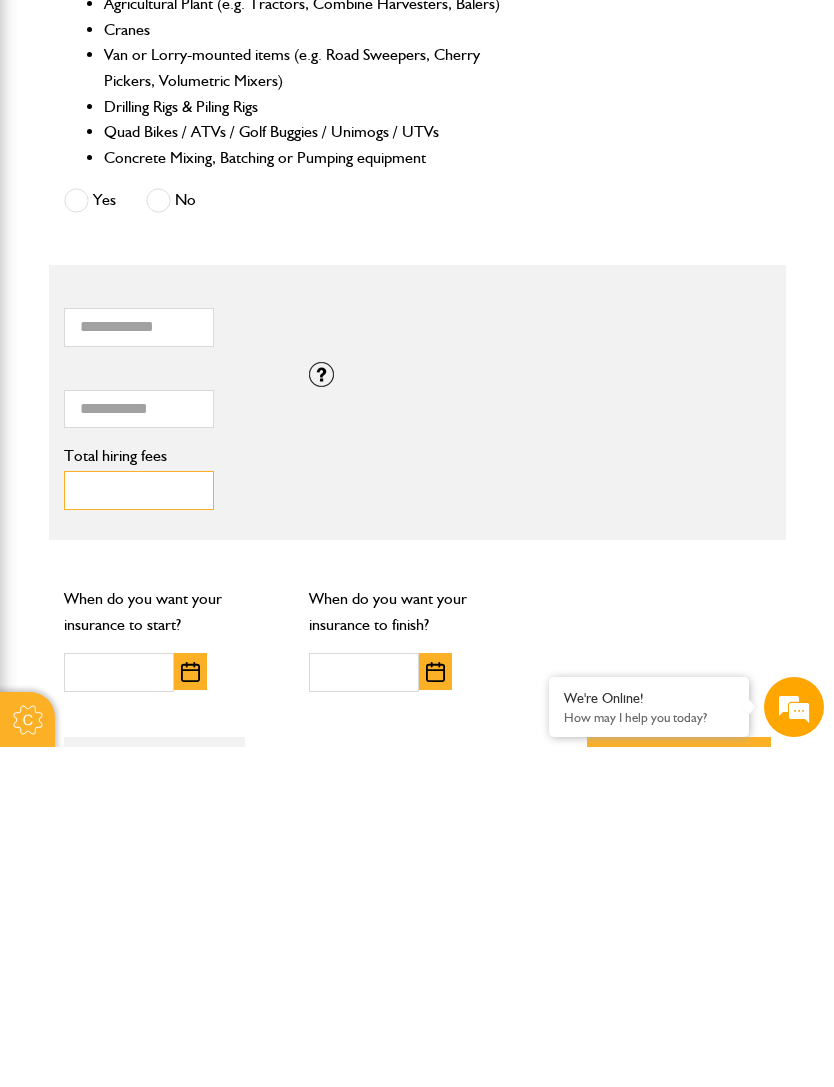 click on "Total hiring fees" at bounding box center (139, 830) 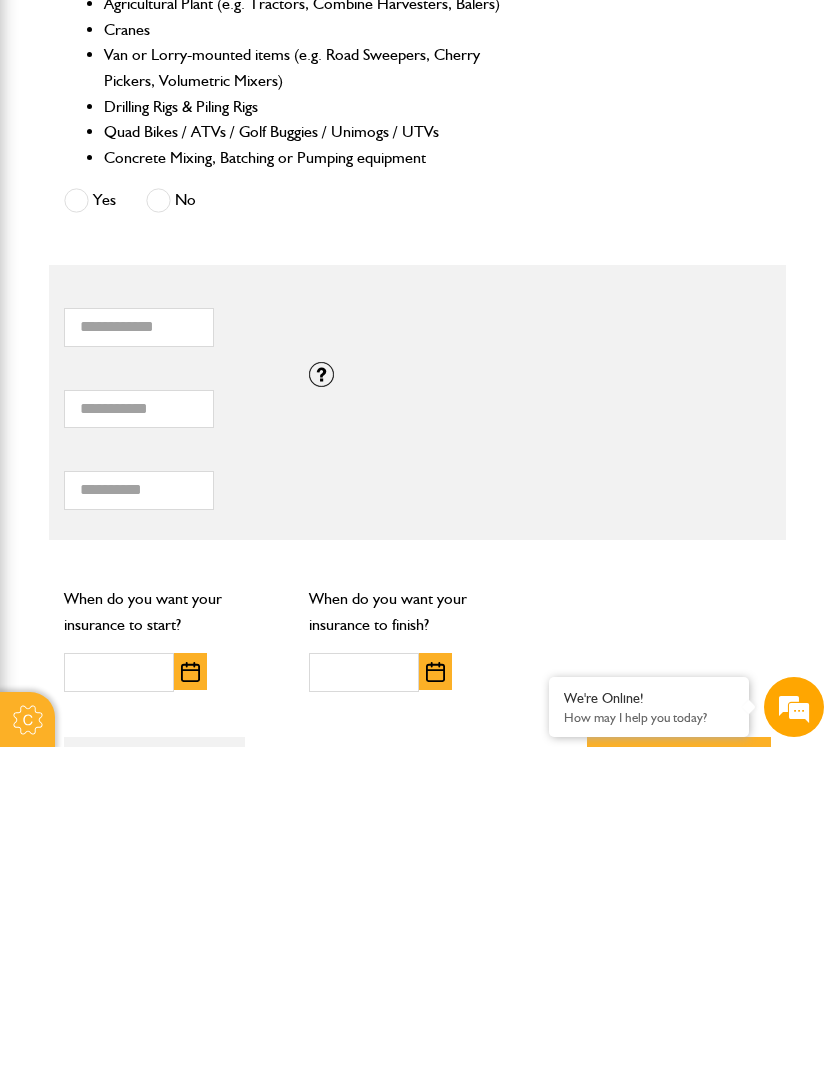 click at bounding box center [190, 1012] 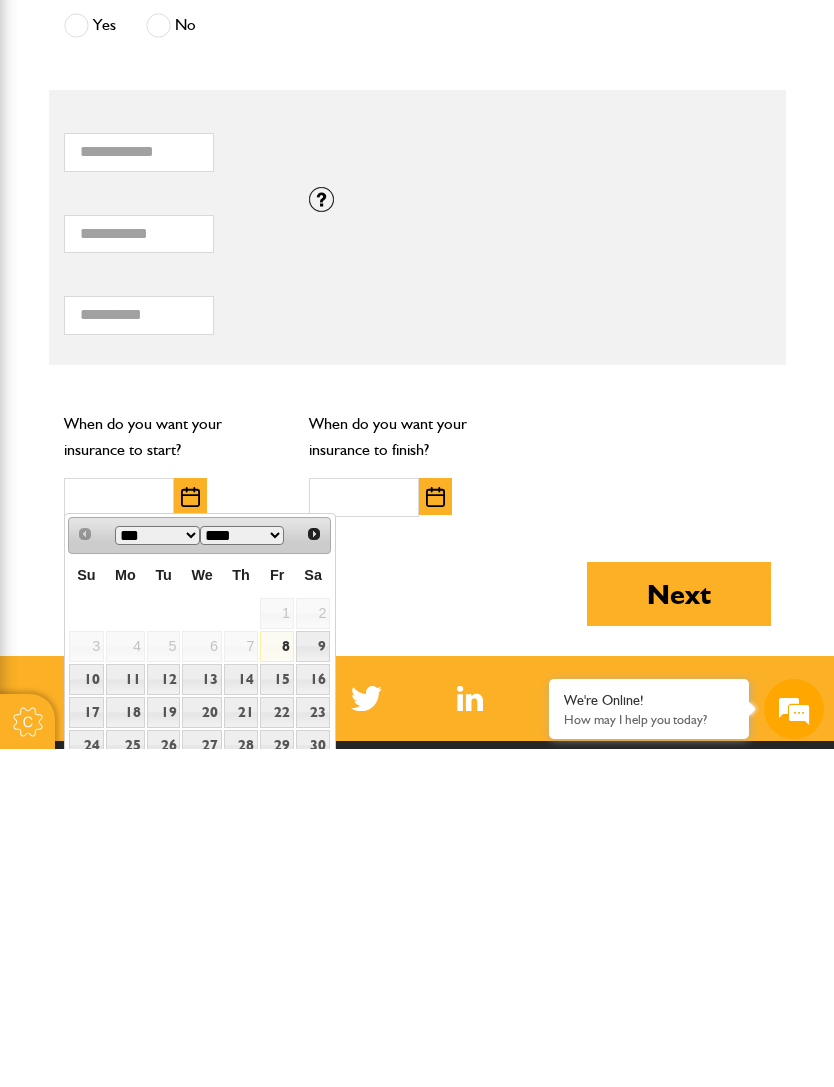 click on "8" at bounding box center (277, 984) 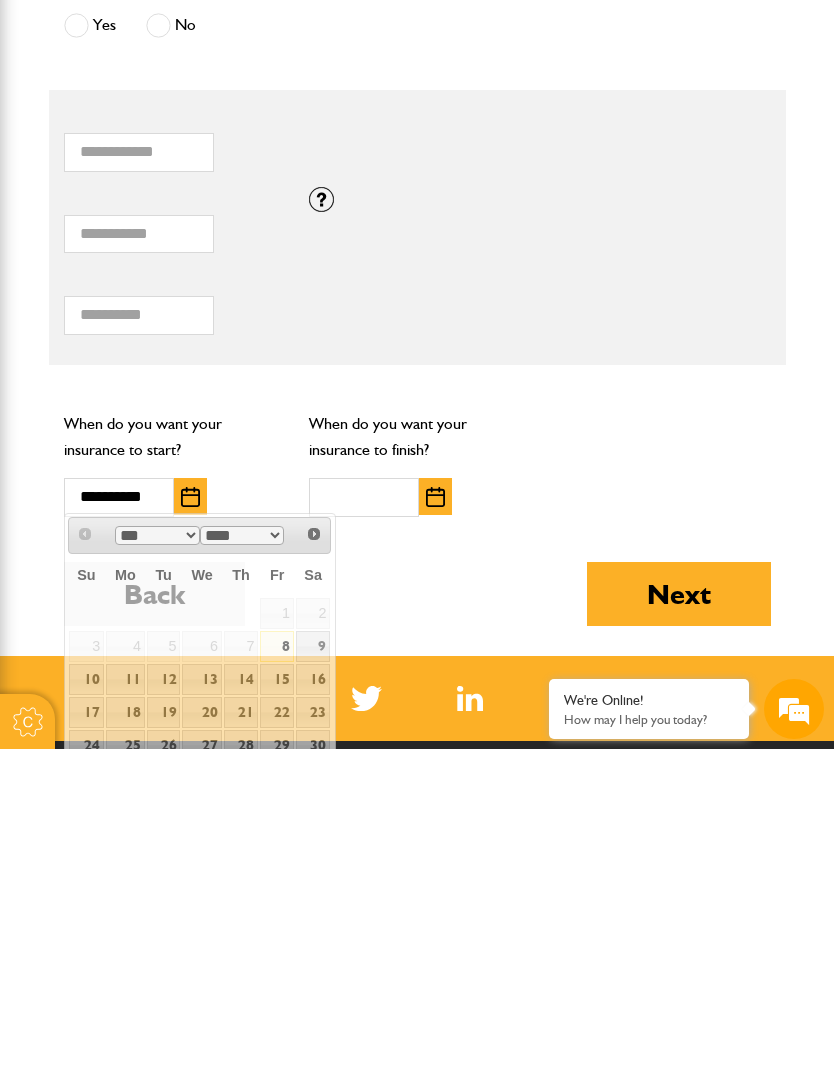 scroll, scrollTop: 1528, scrollLeft: 0, axis: vertical 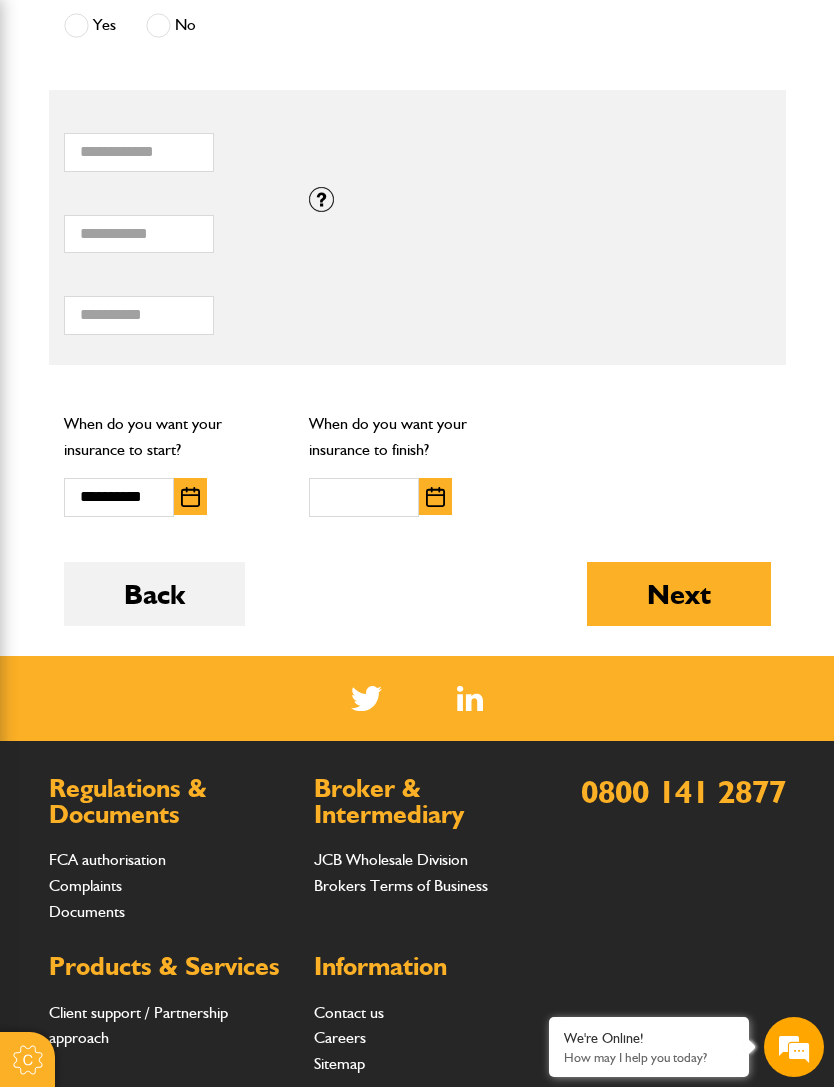 click at bounding box center [435, 497] 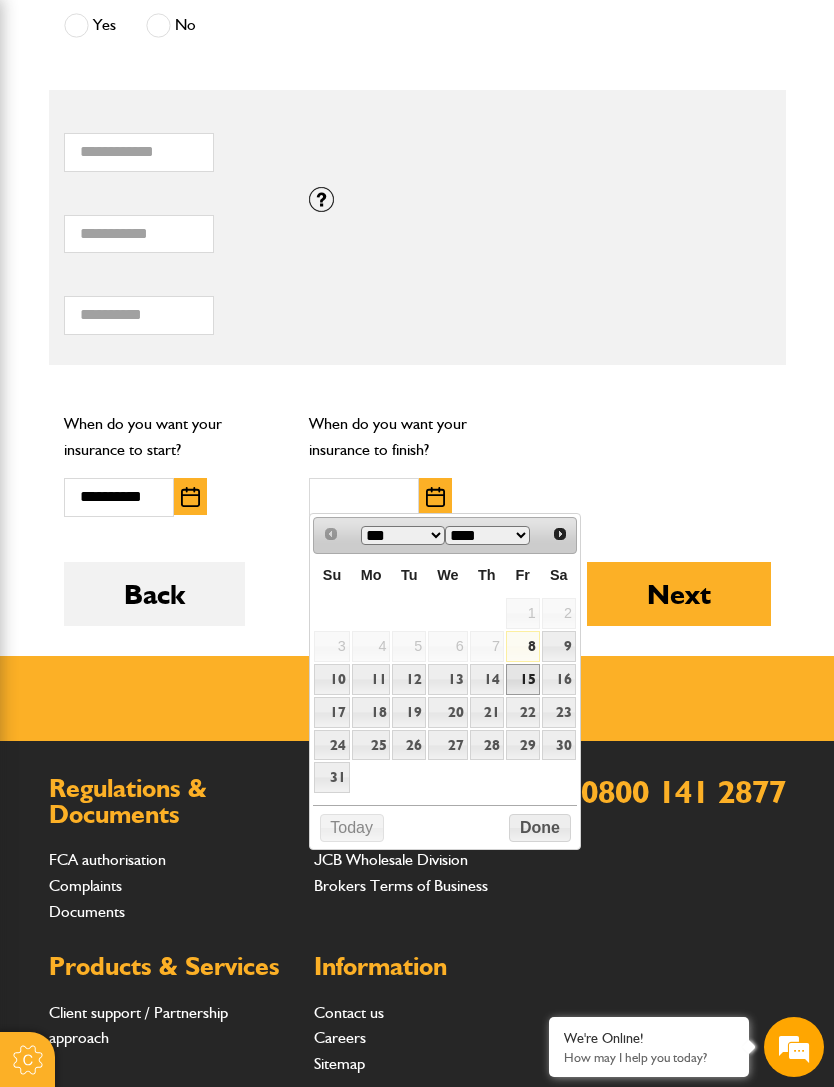click on "15" at bounding box center (523, 679) 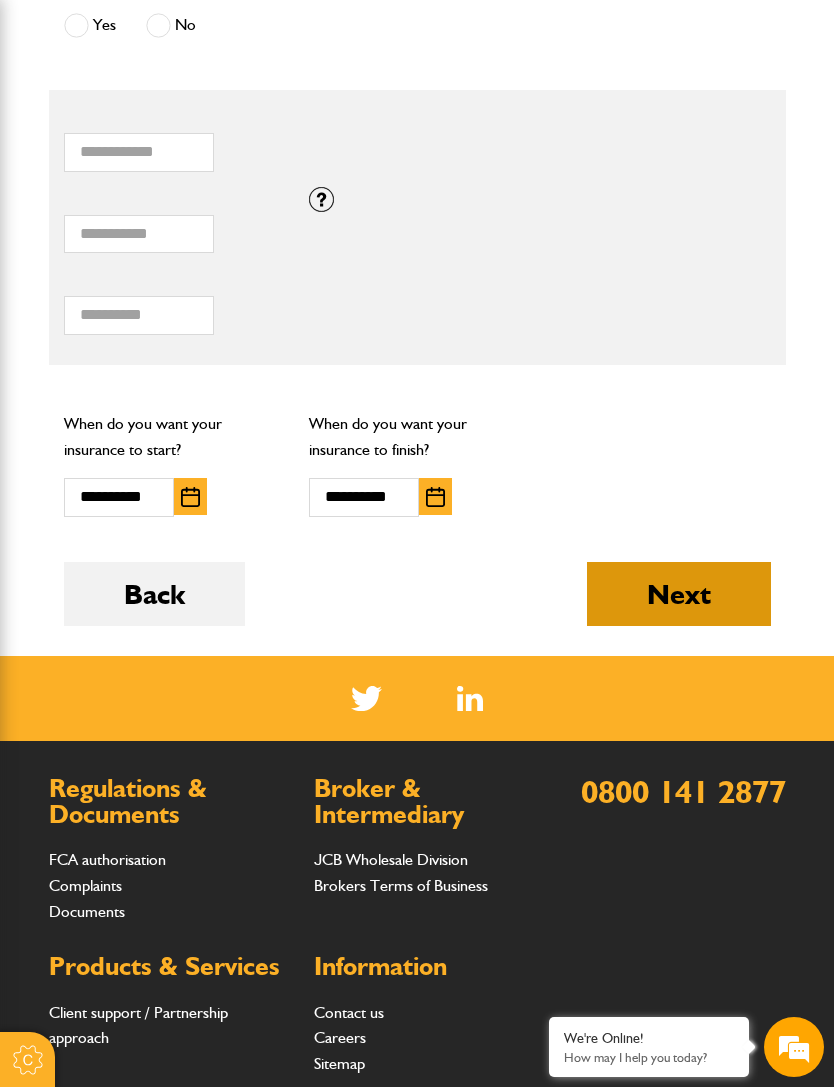 click on "Next" at bounding box center [679, 594] 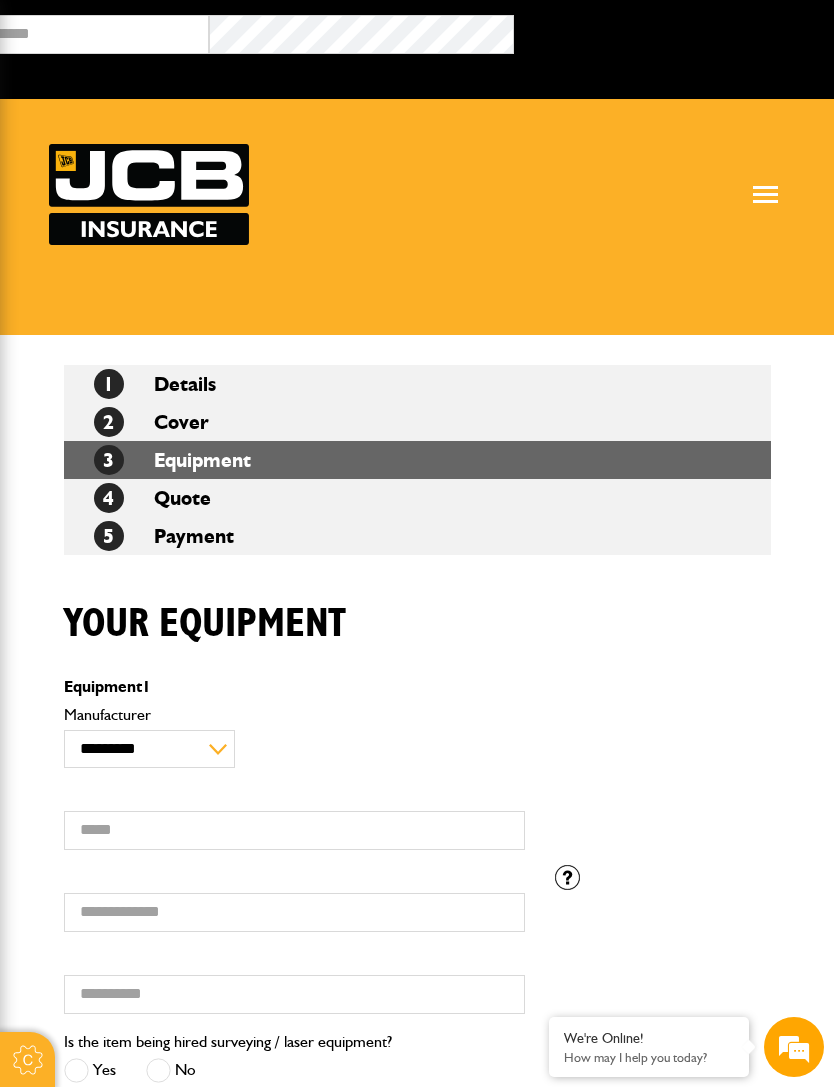 scroll, scrollTop: 0, scrollLeft: 0, axis: both 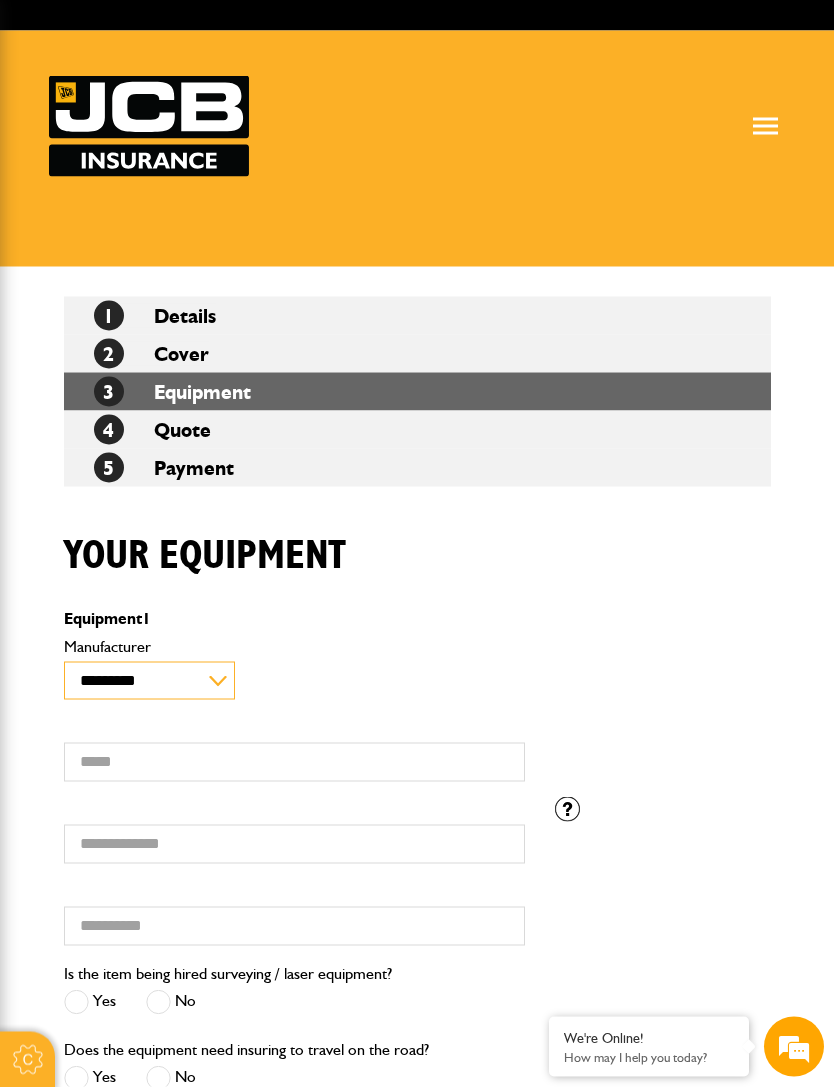 click on "**********" at bounding box center [149, 681] 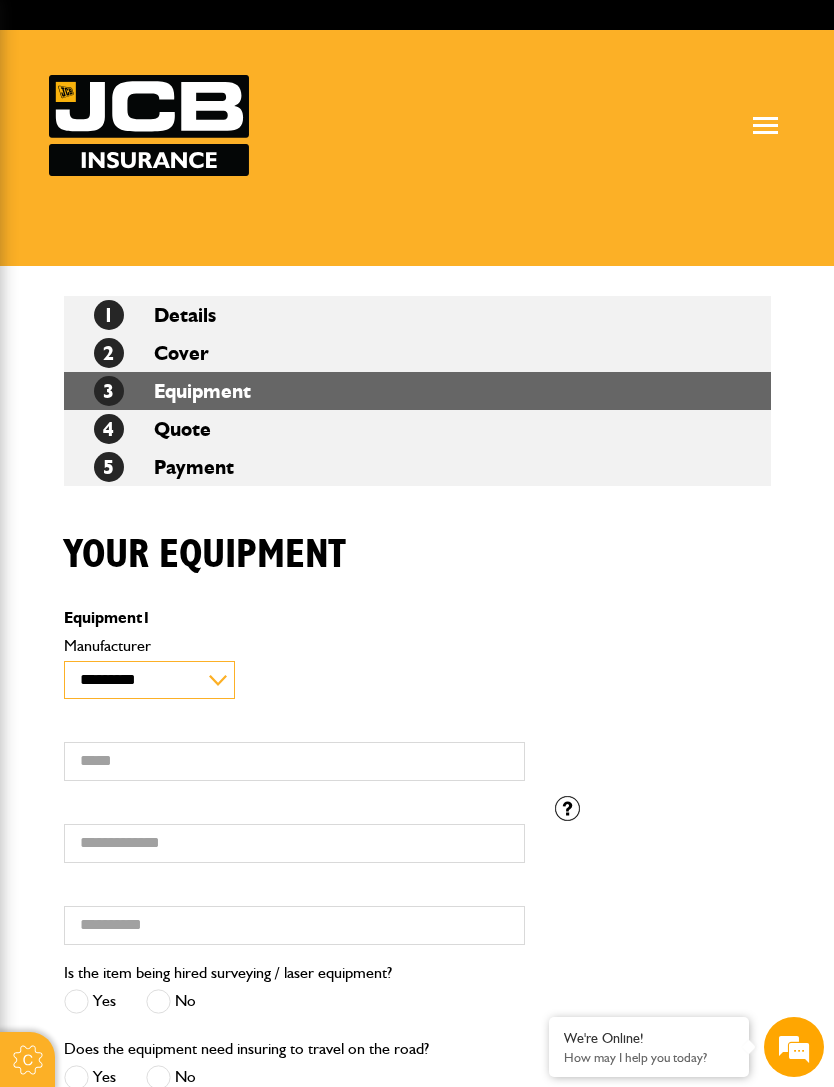 scroll, scrollTop: 0, scrollLeft: 0, axis: both 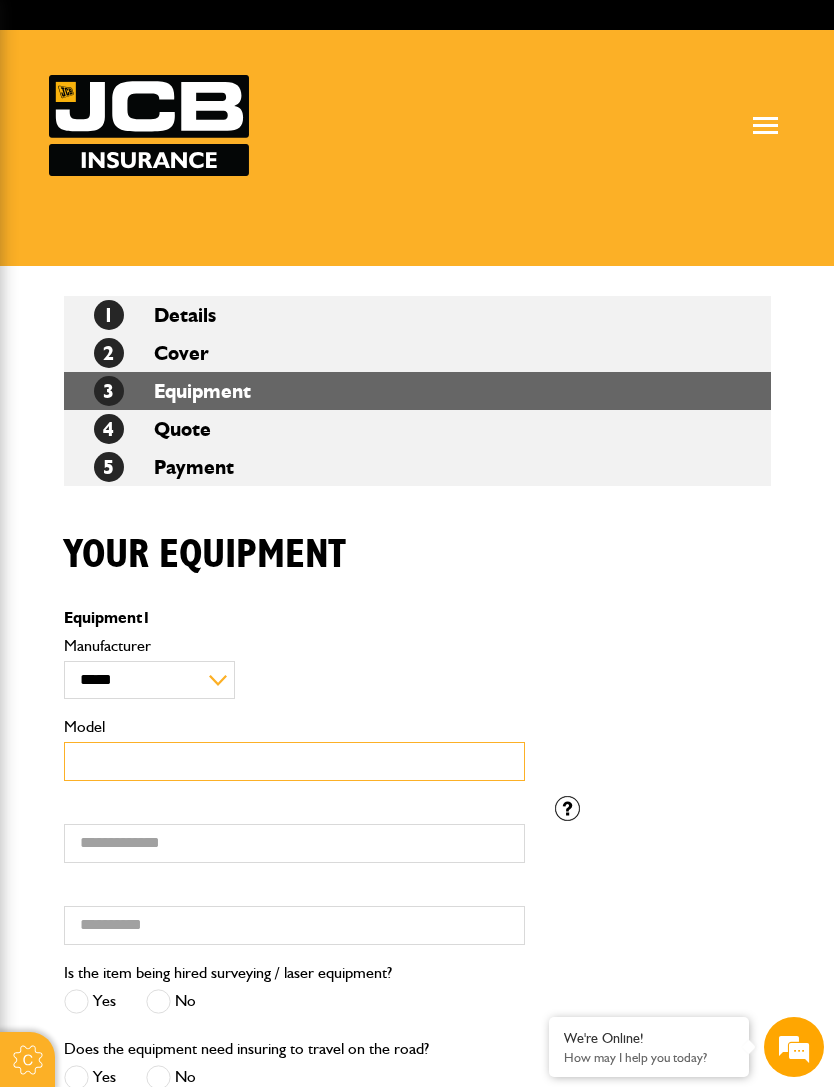click on "Model" at bounding box center (294, 761) 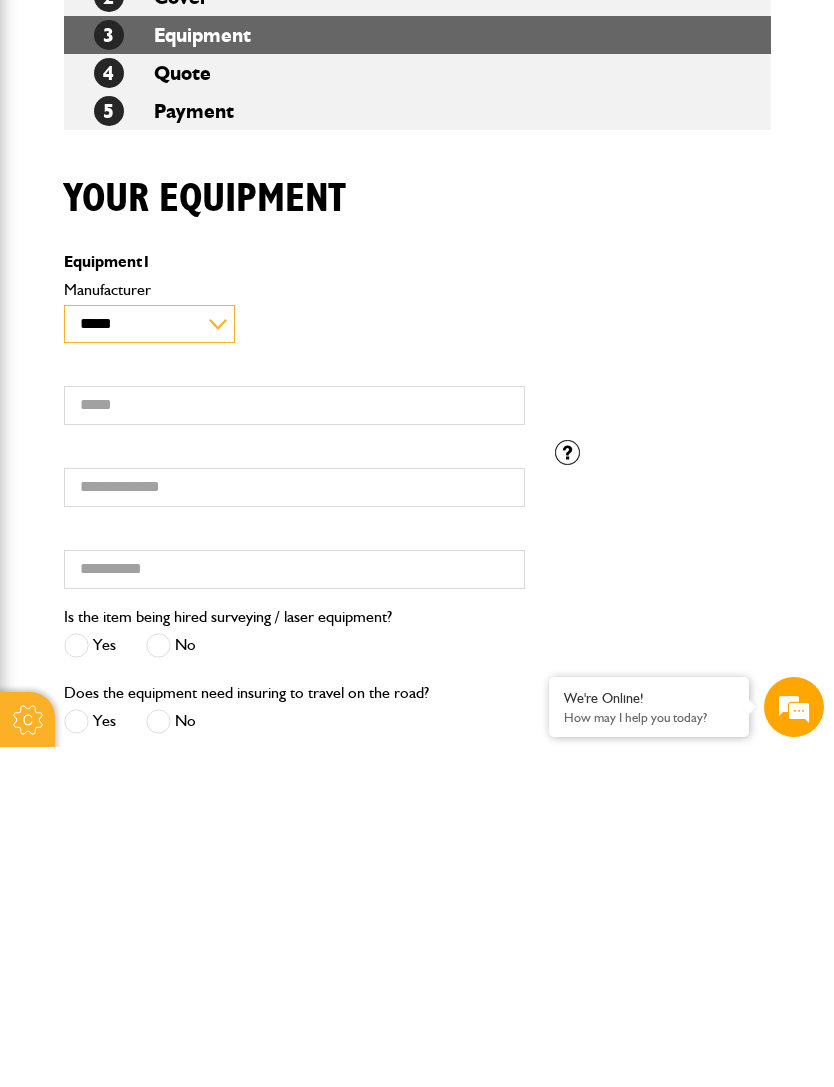 click on "**********" at bounding box center [149, 664] 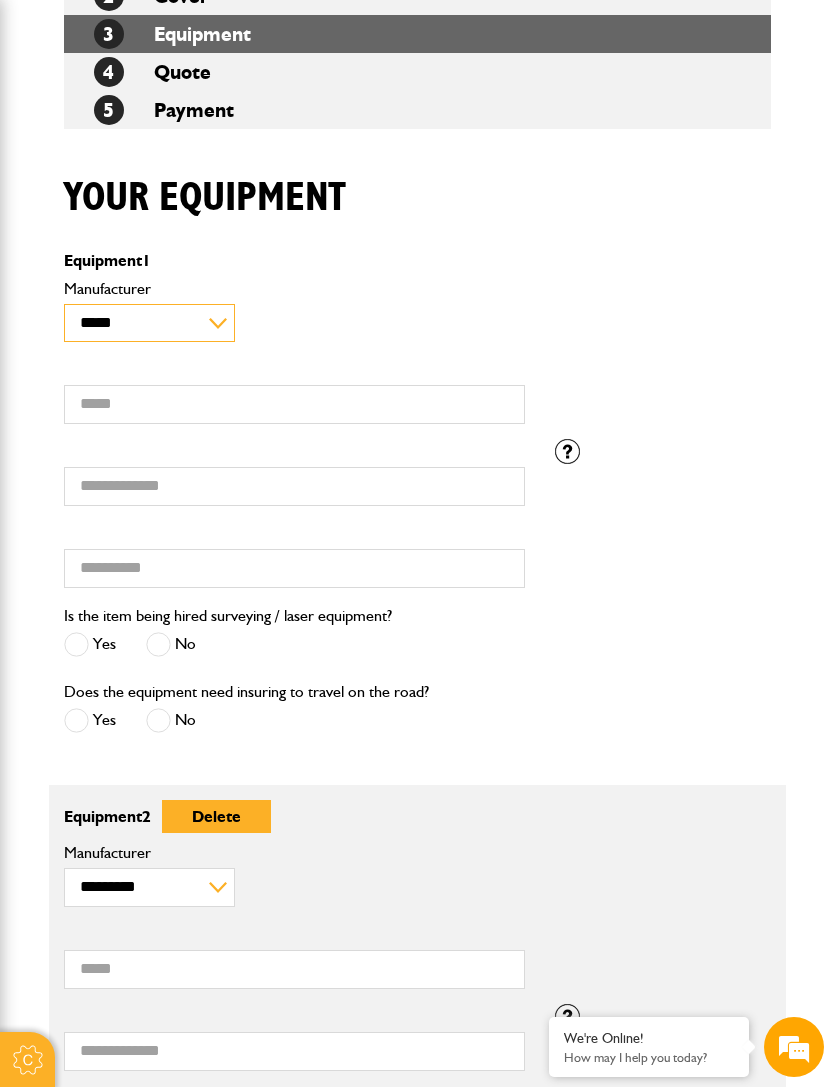 select on "**" 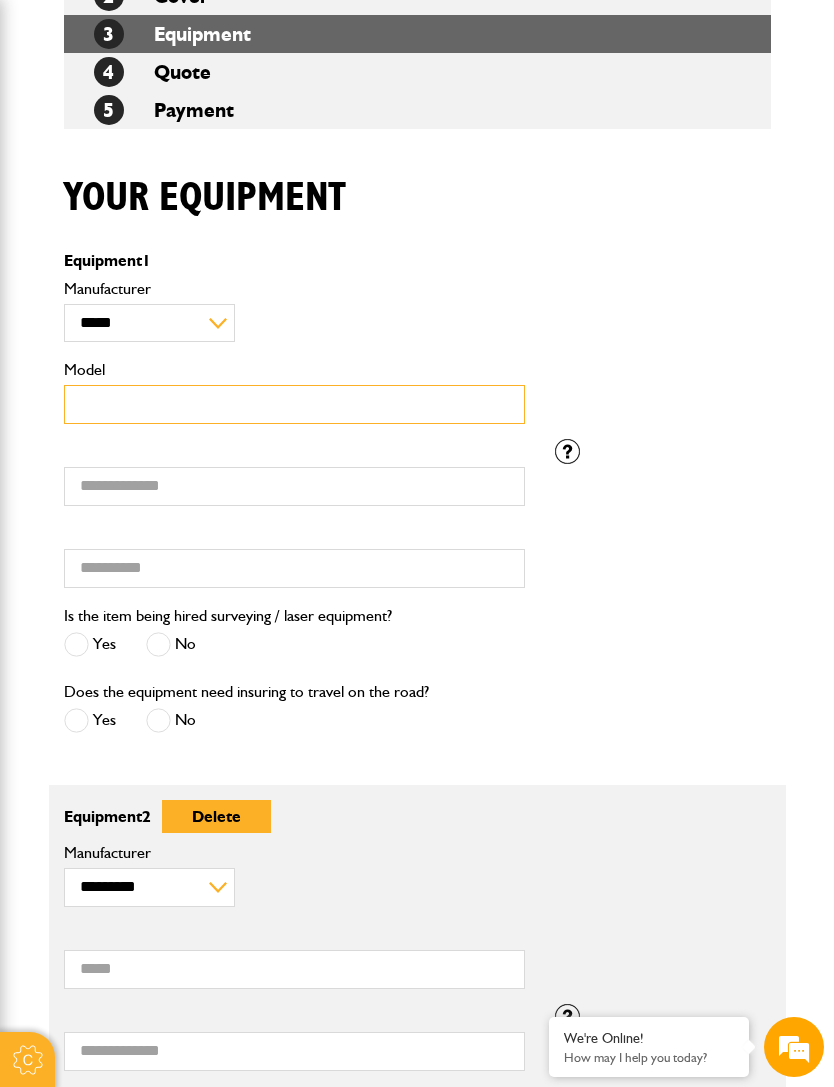 click on "Model" at bounding box center [294, 404] 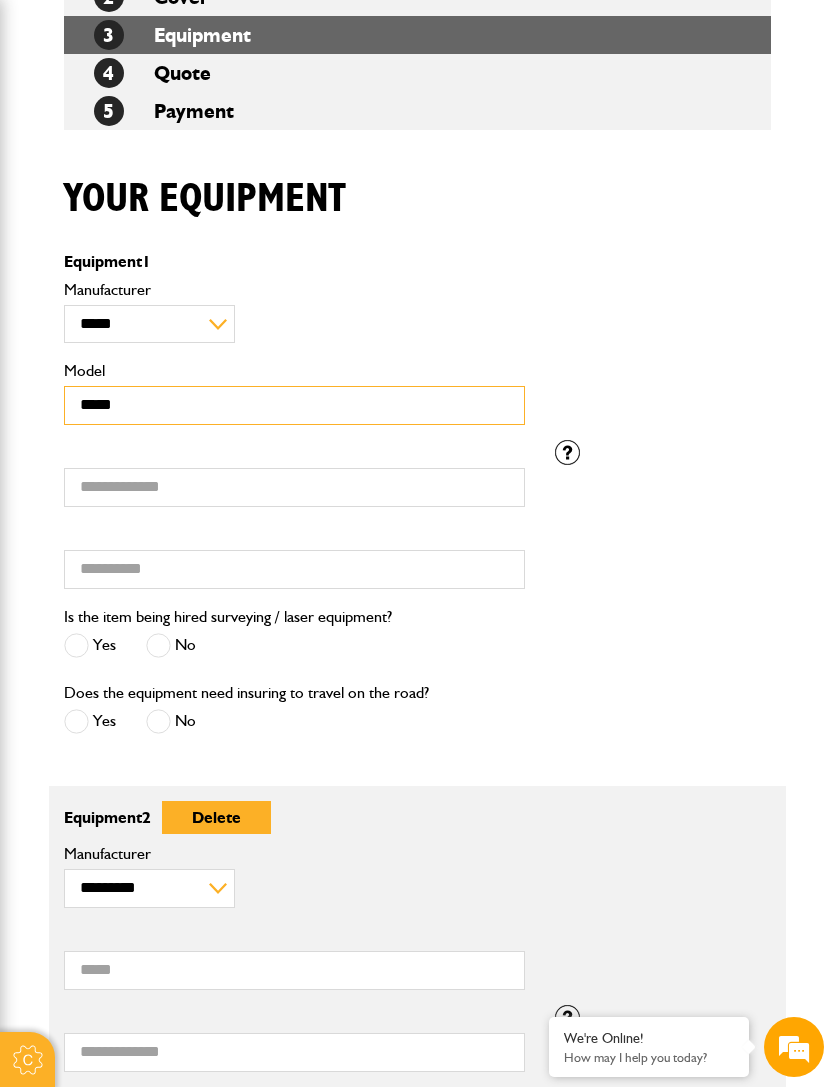 type on "*****" 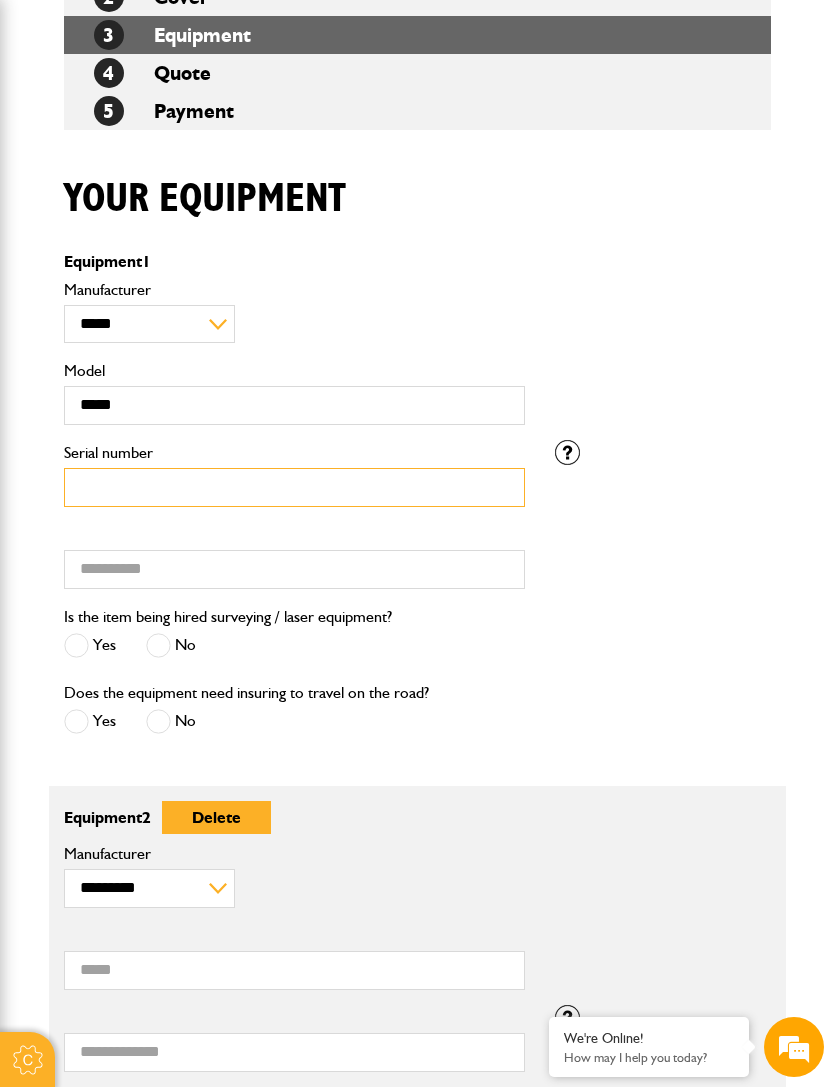 click on "Serial number" at bounding box center (294, 487) 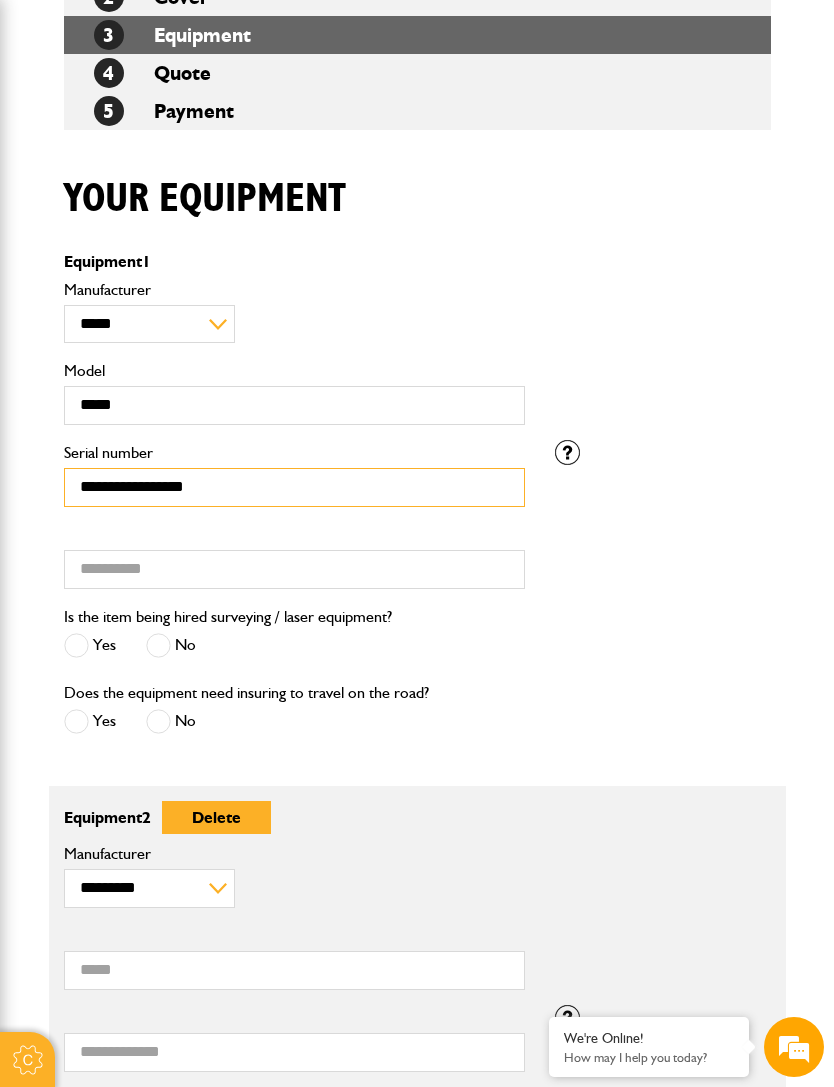 type on "**********" 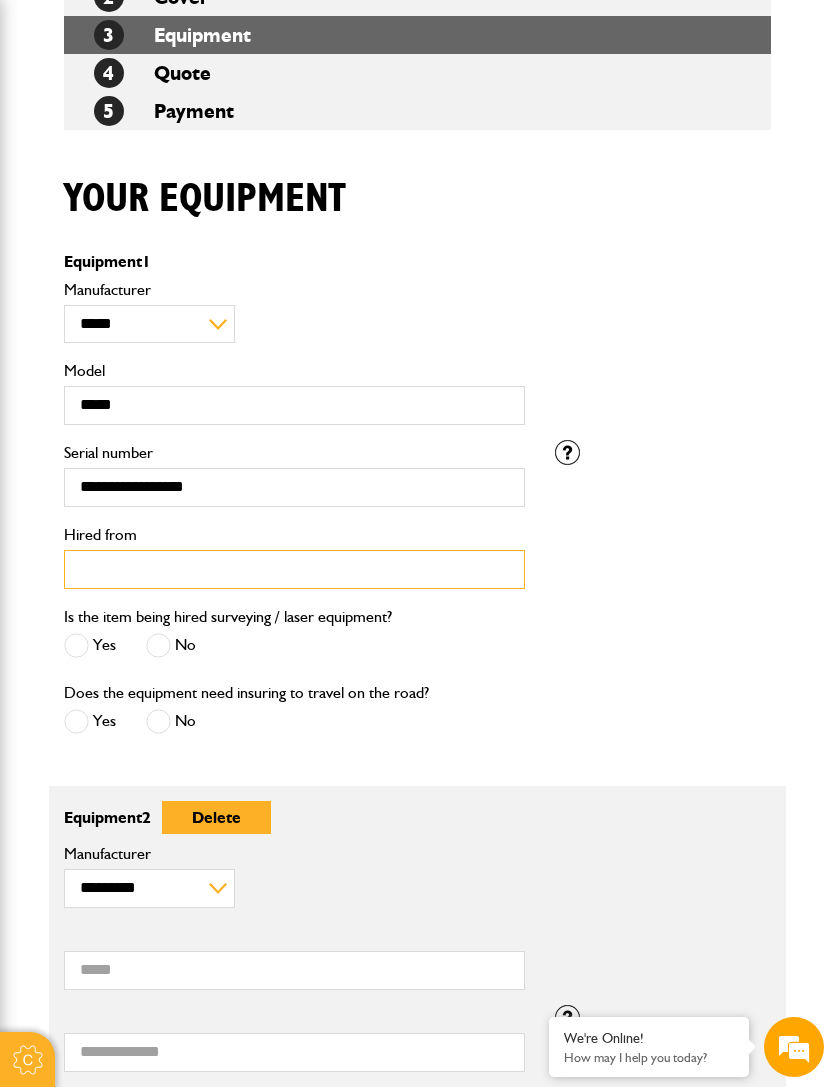 click on "Hired from" at bounding box center [294, 569] 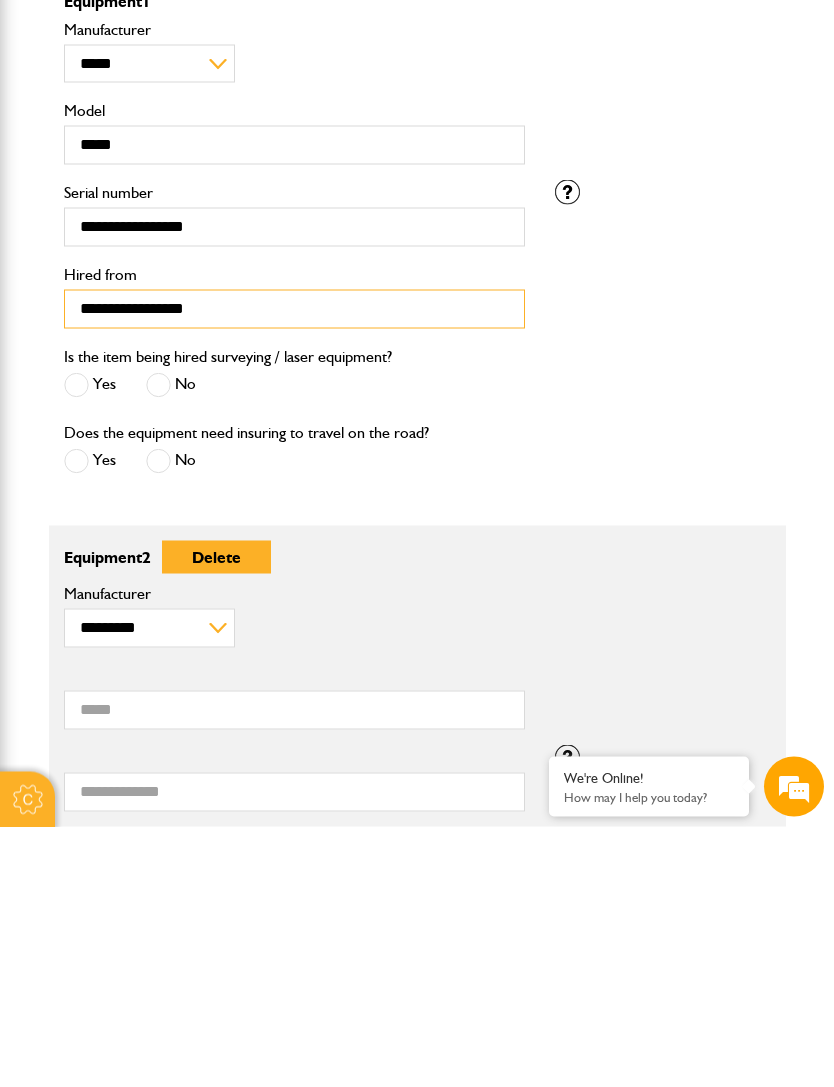 type on "**********" 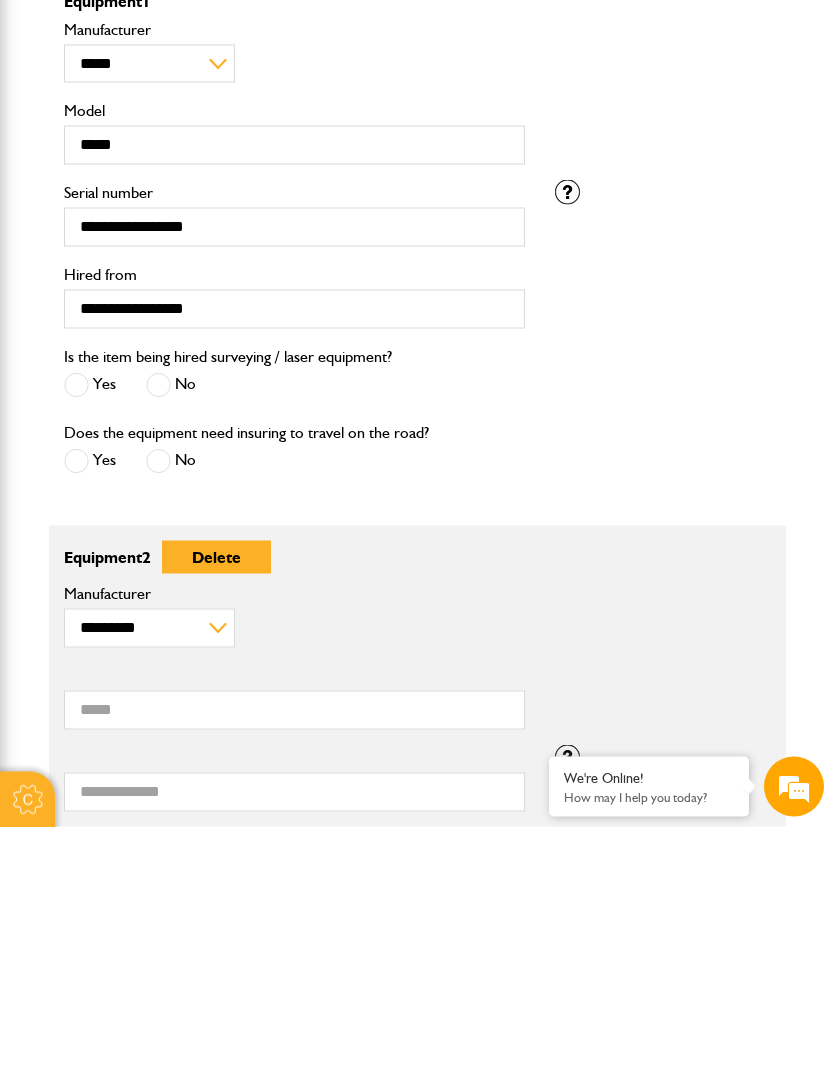 click at bounding box center (158, 645) 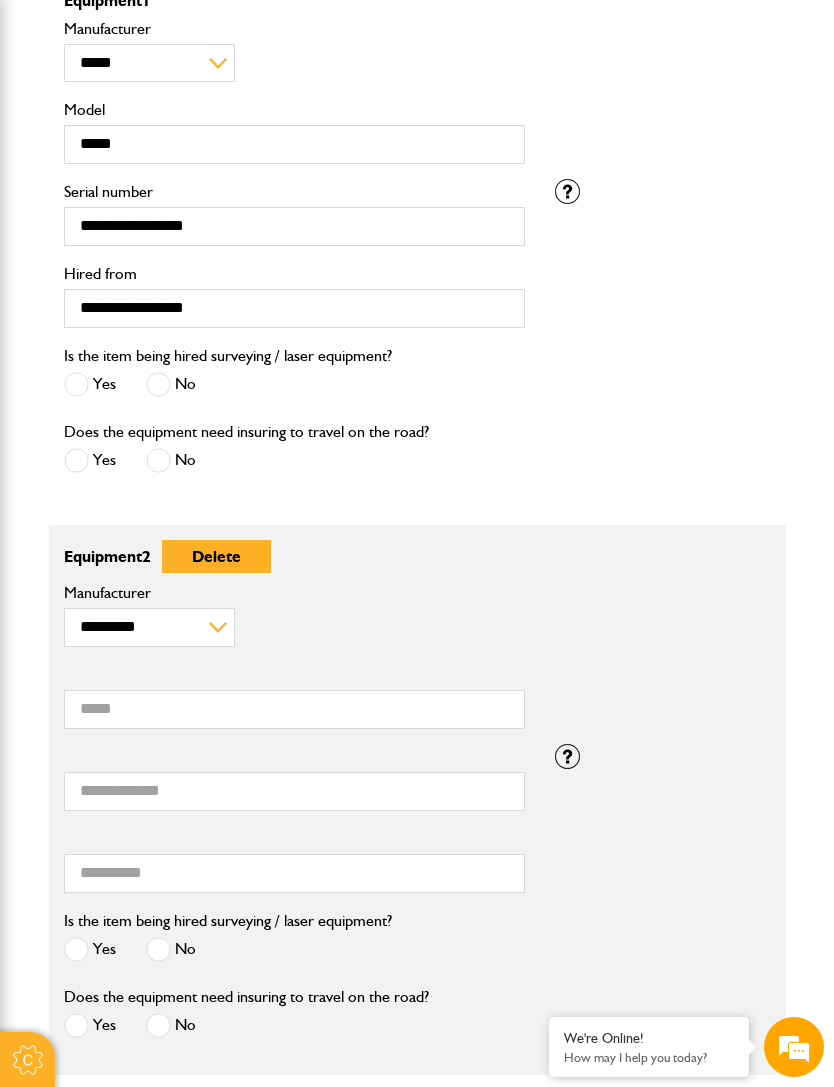 click at bounding box center (158, 460) 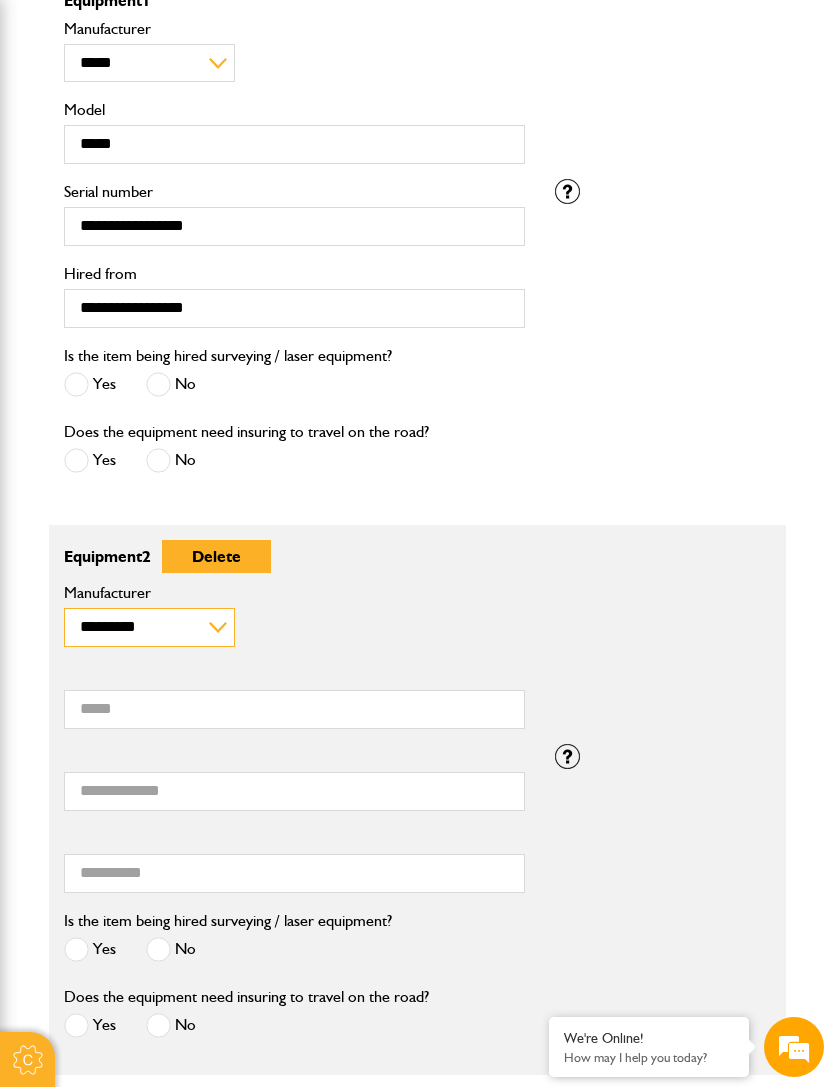 click on "**********" at bounding box center [149, 627] 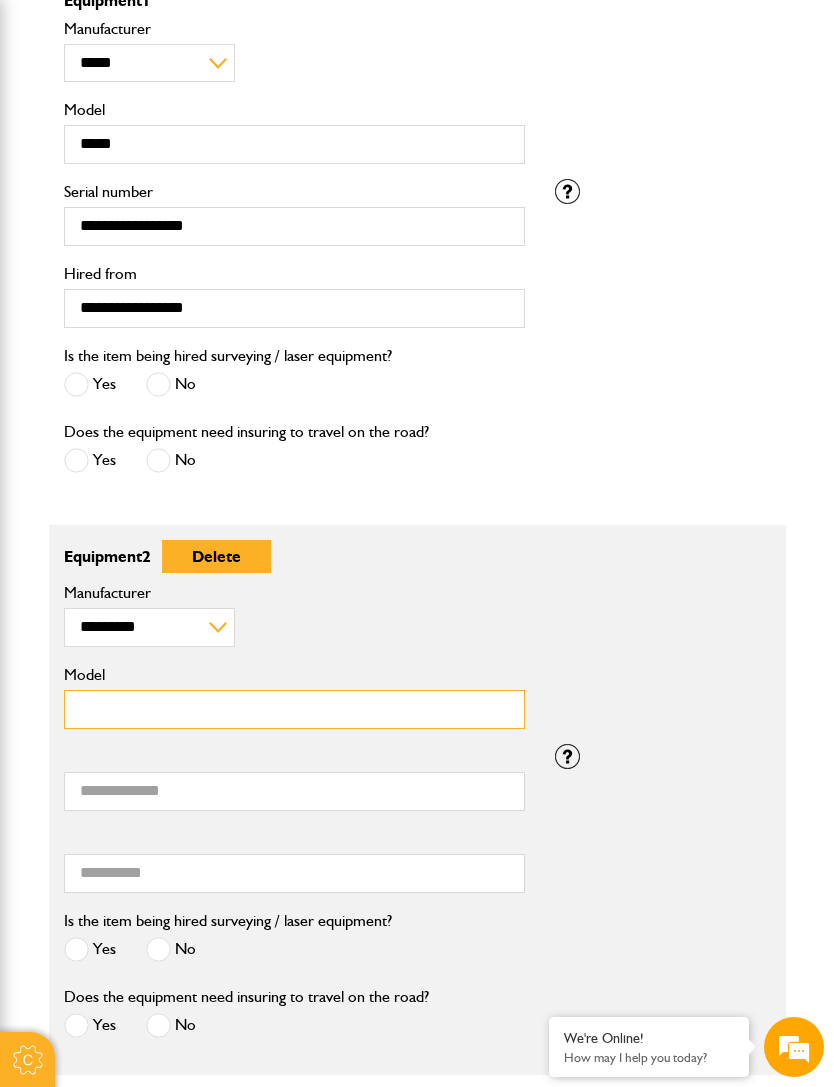 click on "Model" at bounding box center [294, 709] 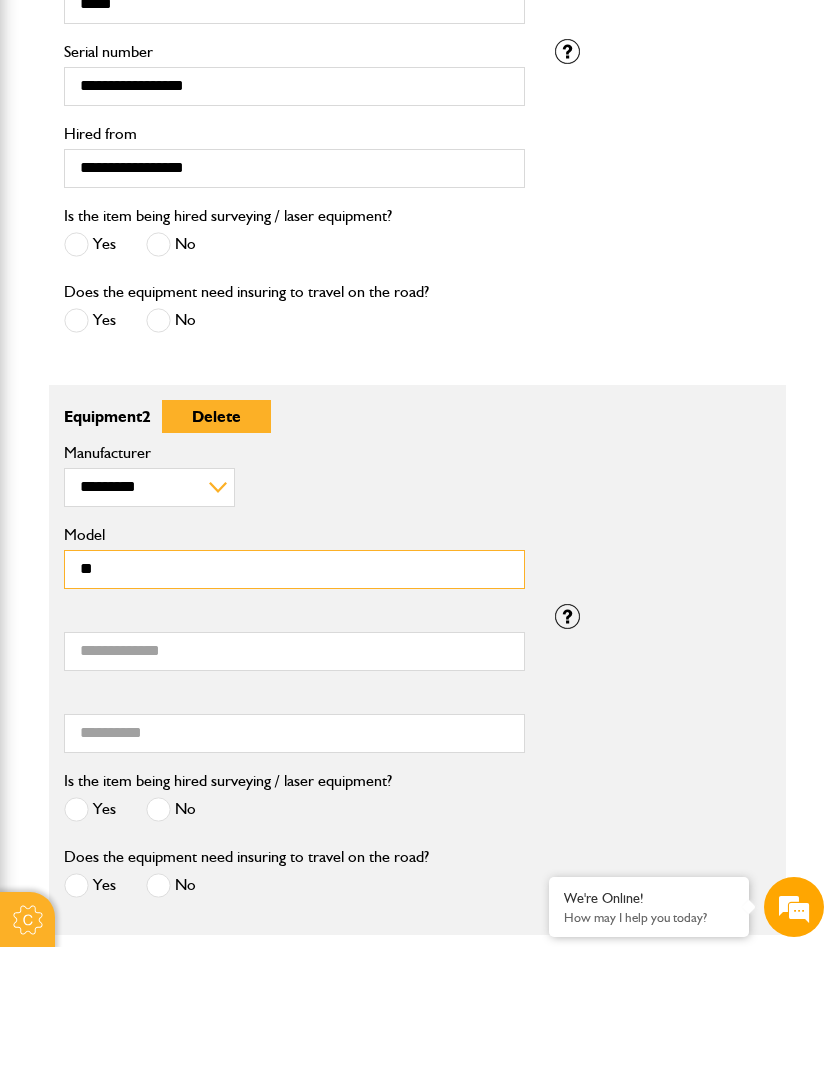 type on "**" 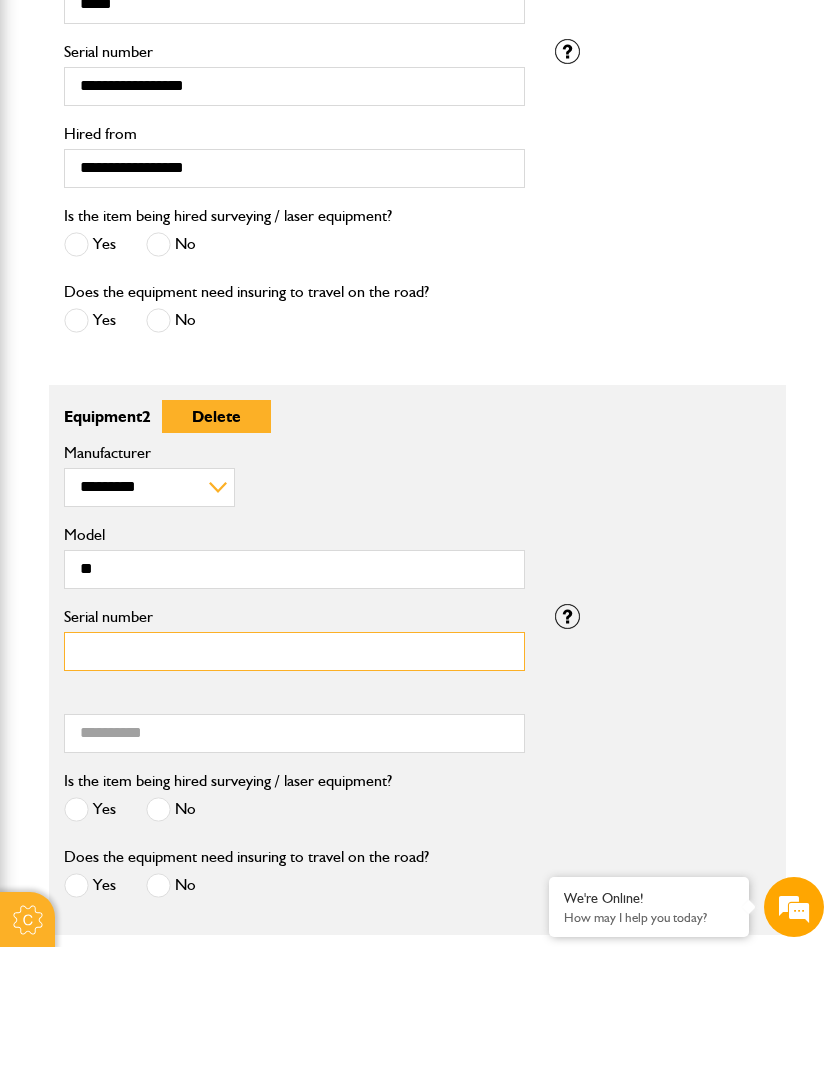 click on "Serial number" at bounding box center [294, 791] 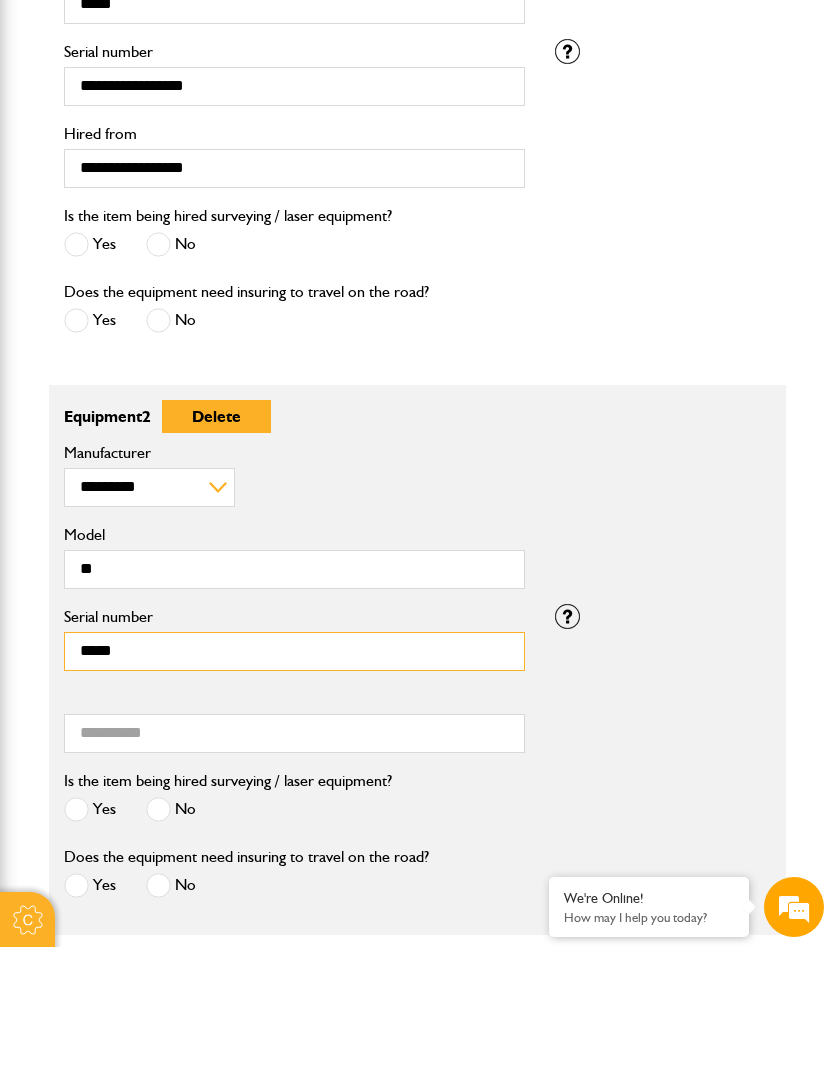 type on "*****" 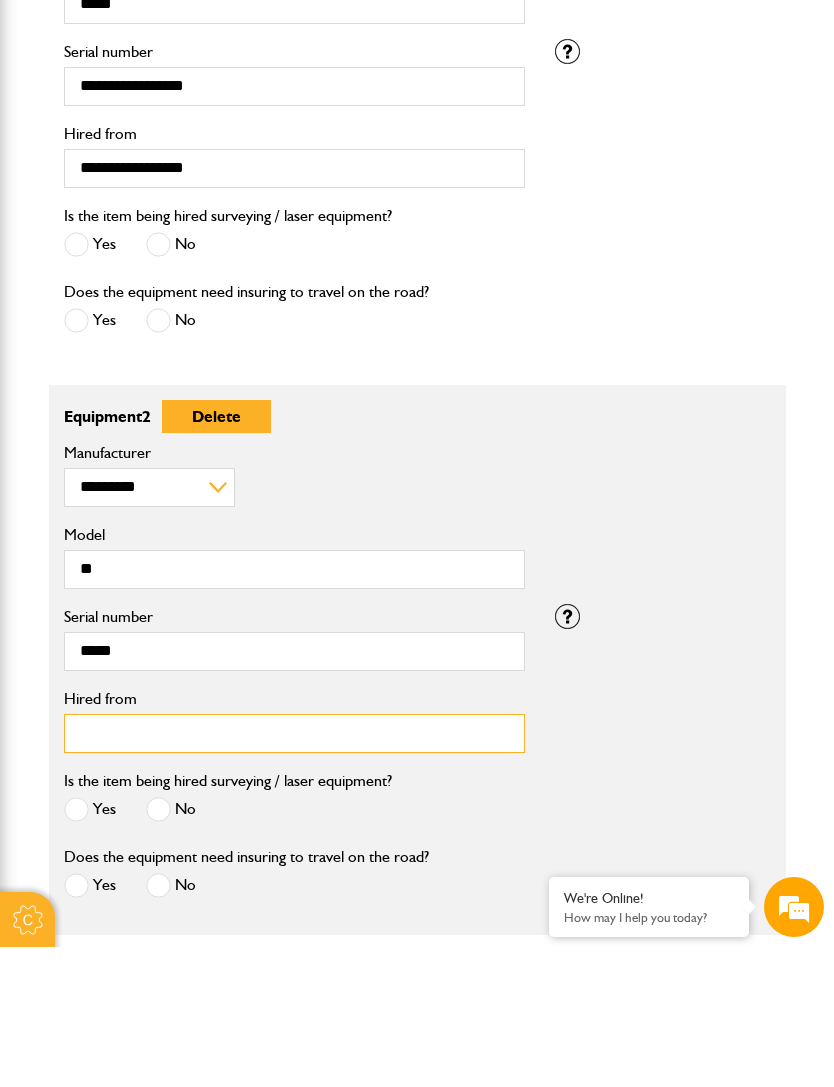 click on "Hired from" at bounding box center (294, 873) 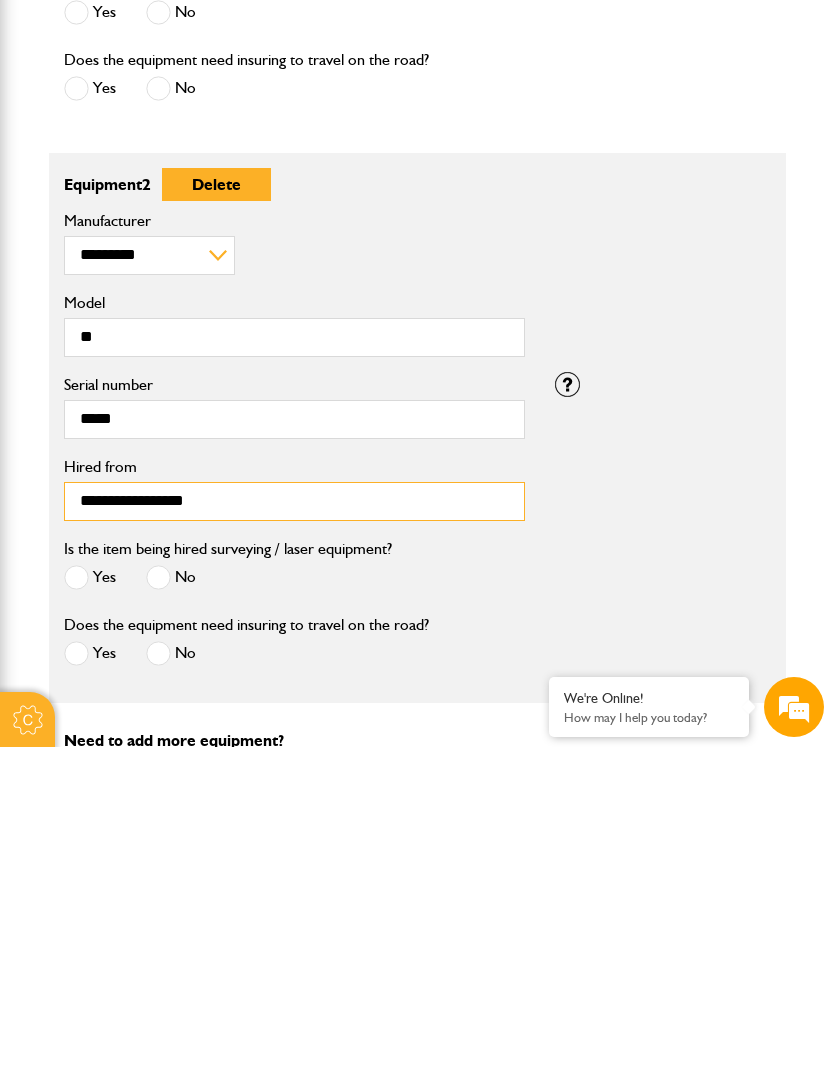 type on "**********" 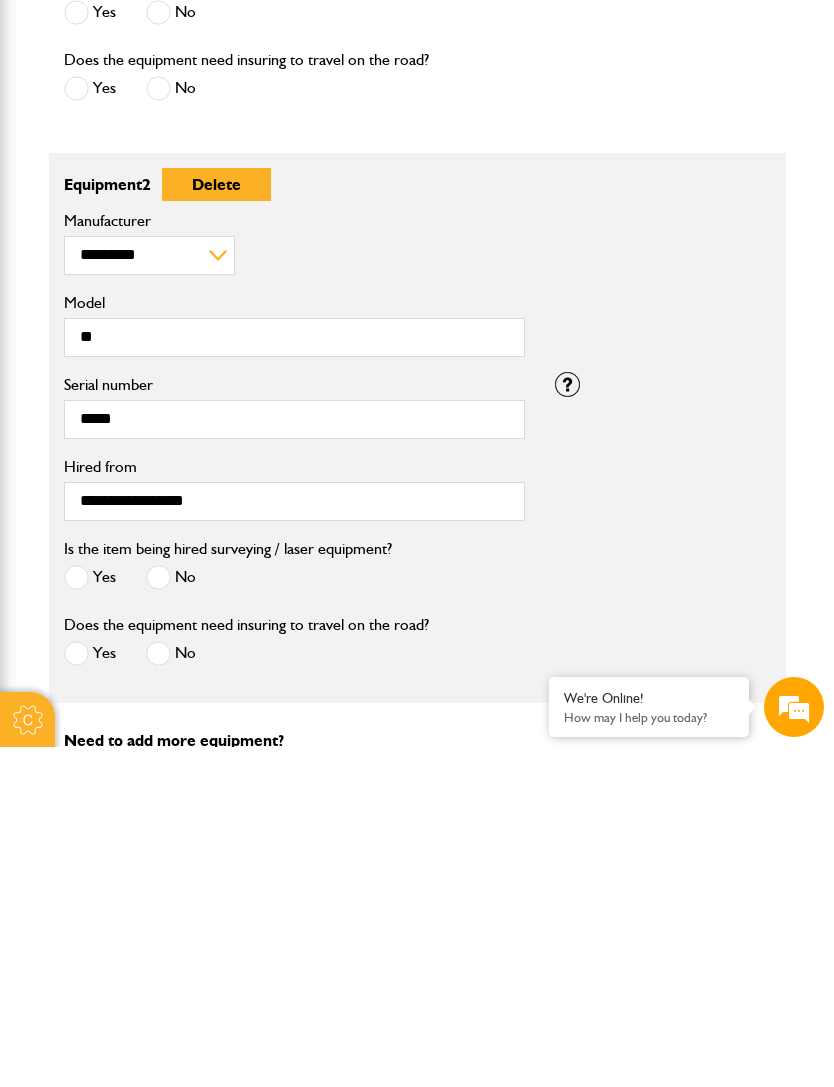click at bounding box center (158, 917) 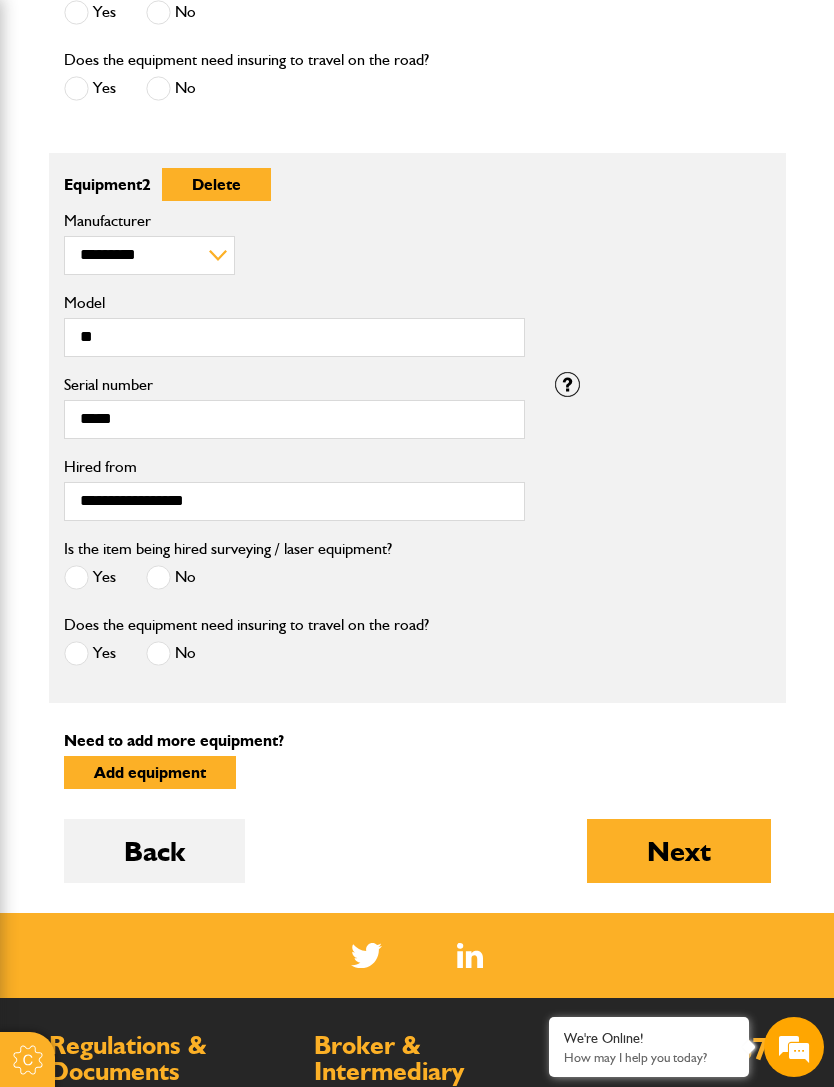 click on "No" at bounding box center [171, 653] 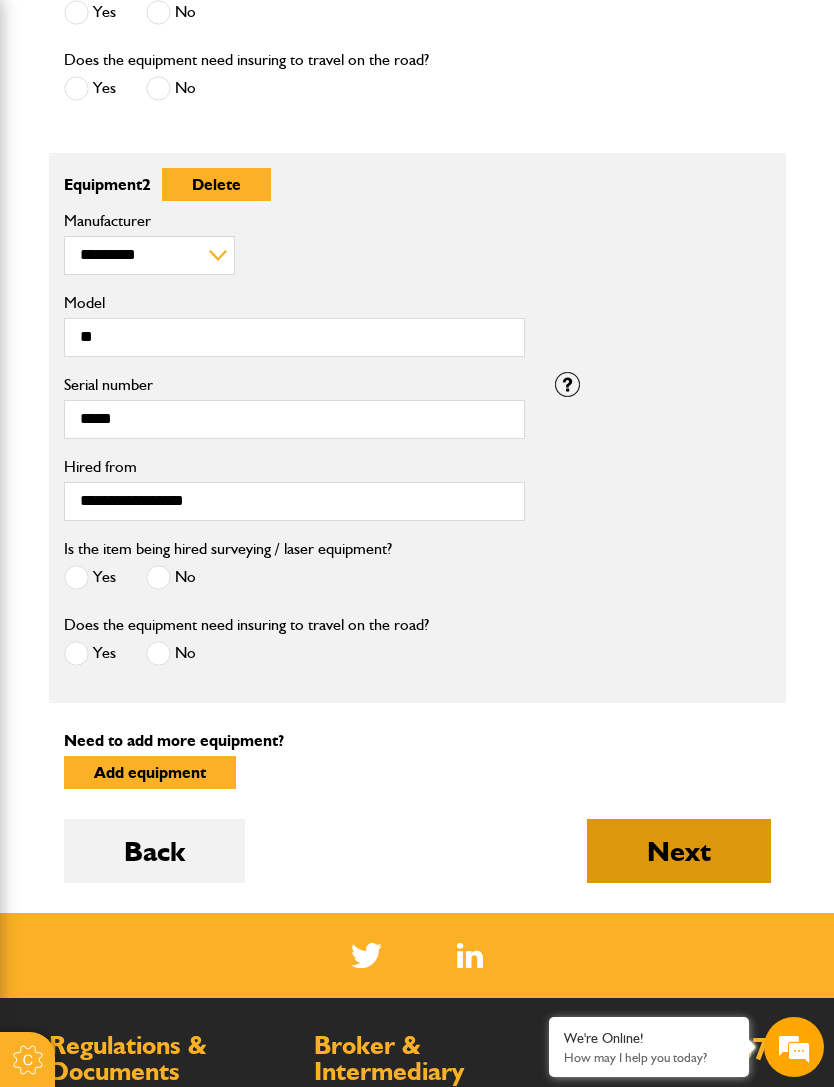 click on "Next" at bounding box center (679, 851) 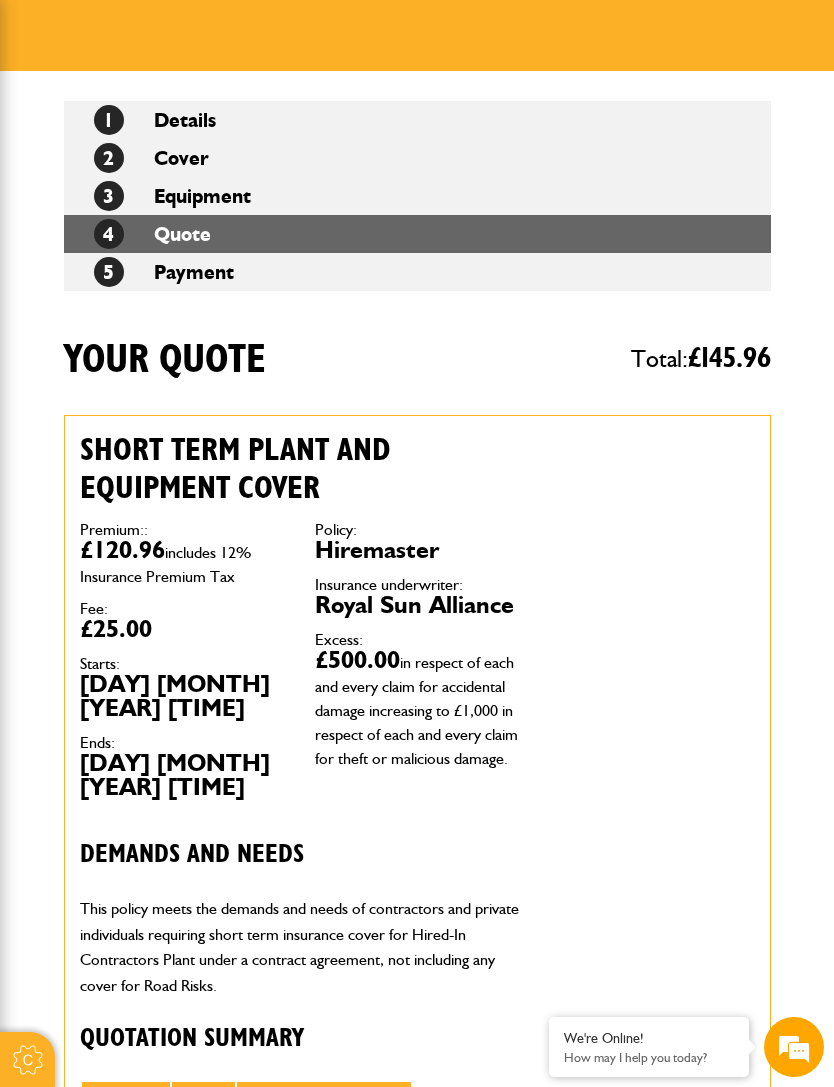 scroll, scrollTop: 0, scrollLeft: 0, axis: both 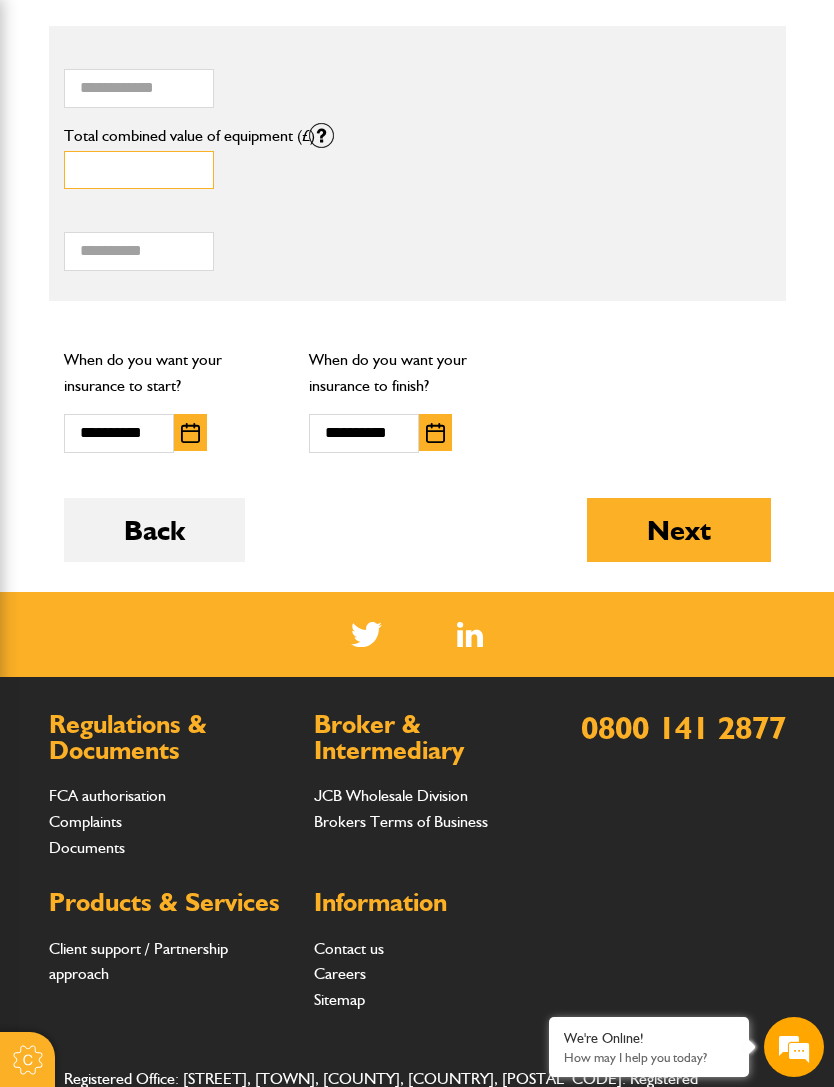 click on "*****" at bounding box center (139, 170) 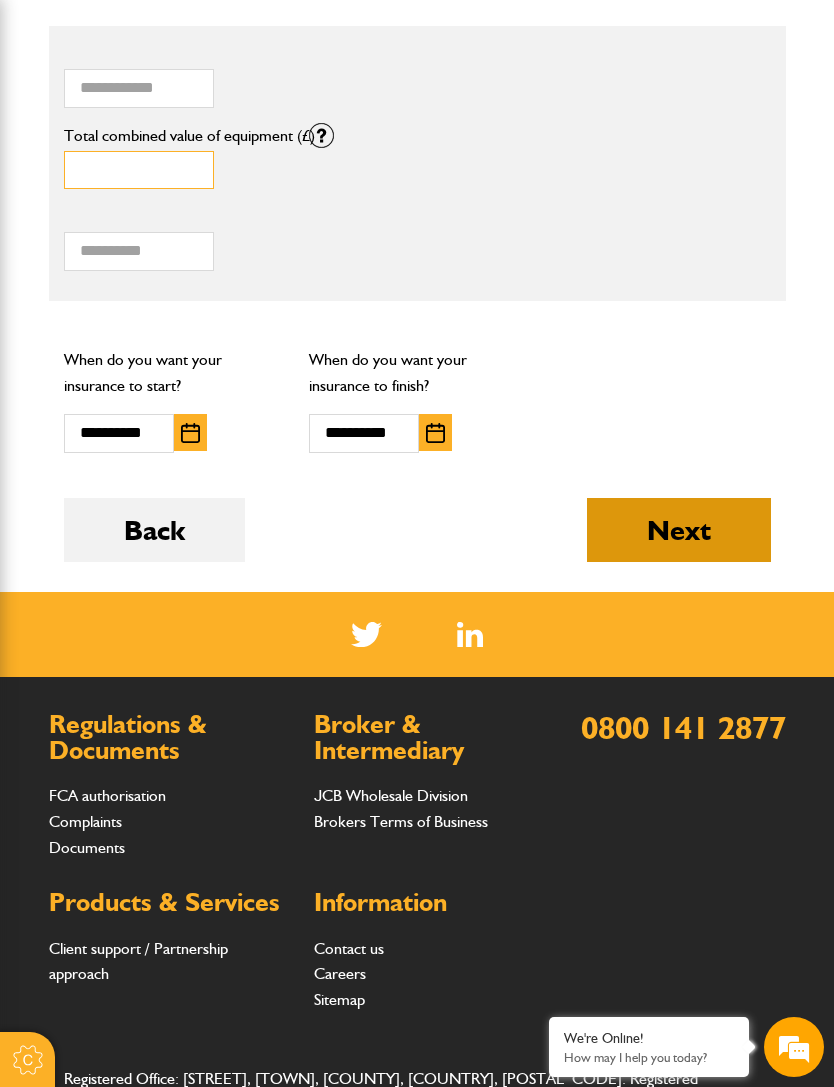type on "*****" 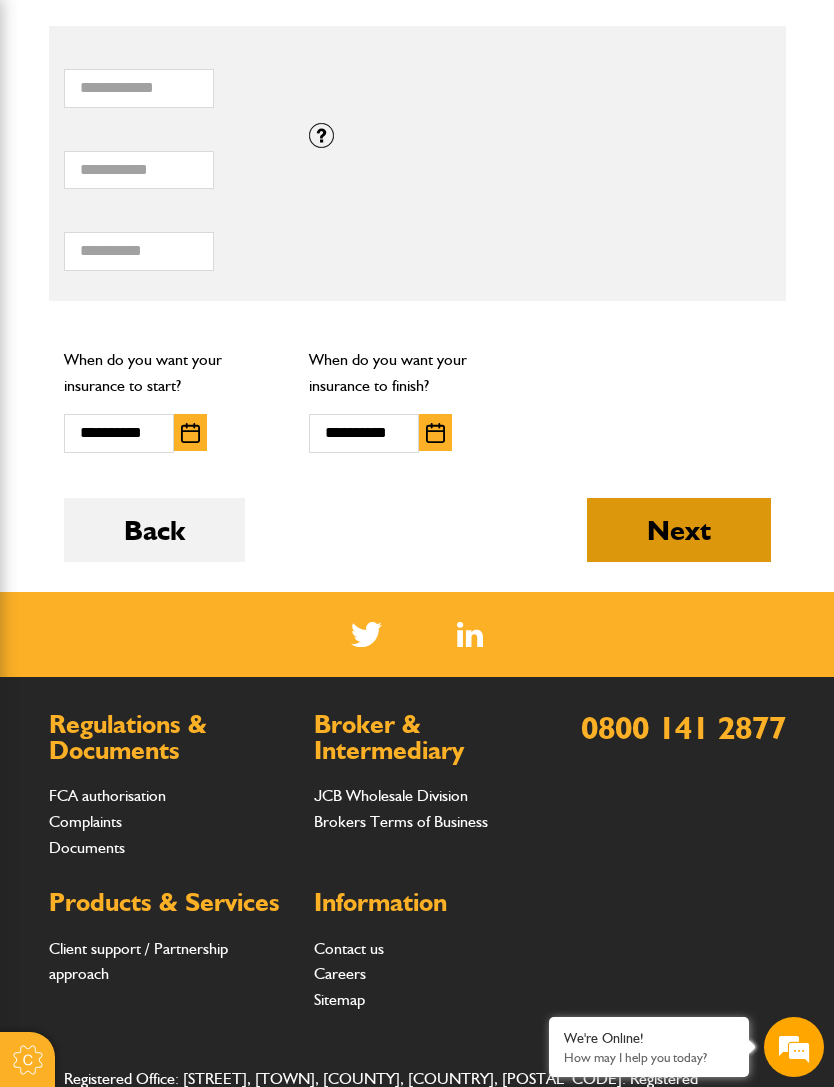 click on "Next" at bounding box center (679, 530) 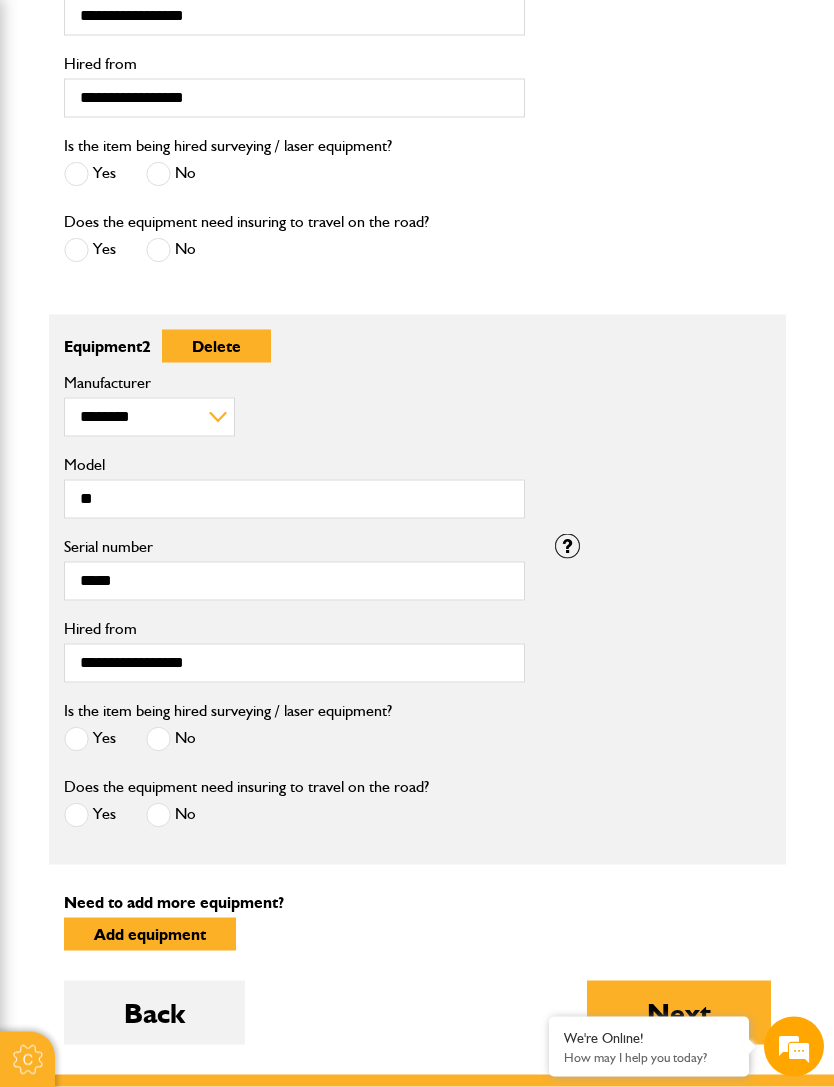 scroll, scrollTop: 911, scrollLeft: 0, axis: vertical 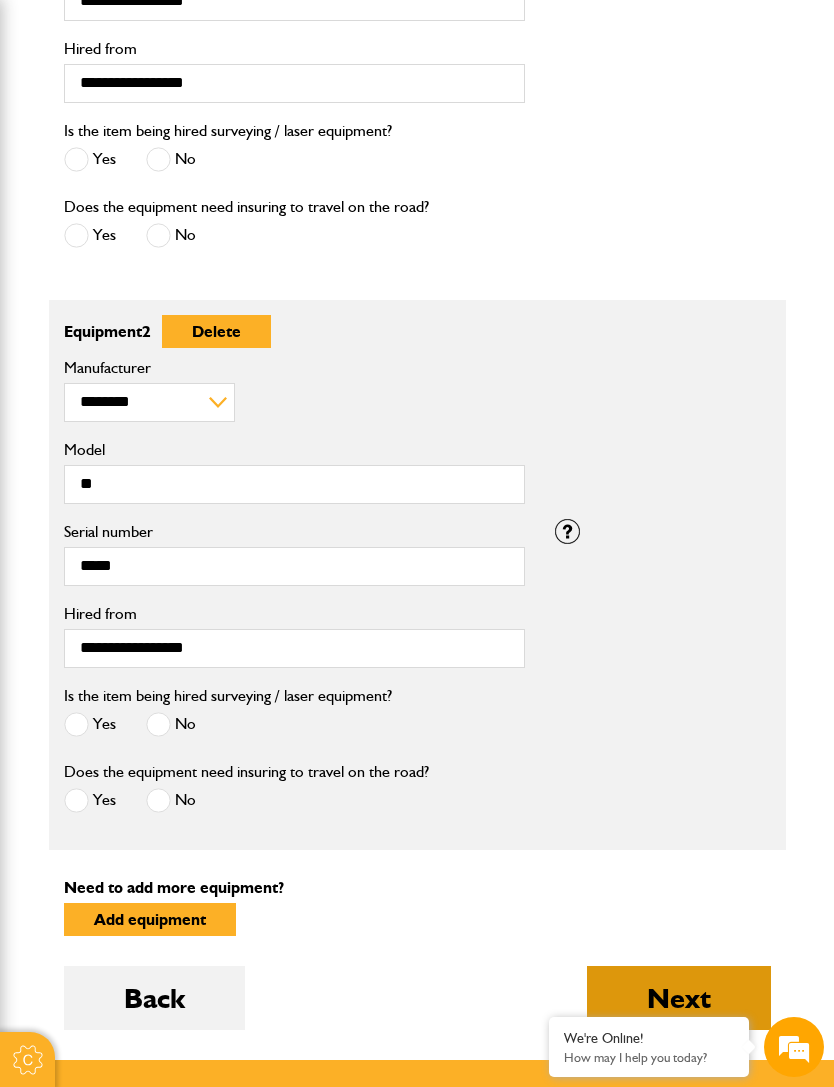 click on "Next" at bounding box center (679, 998) 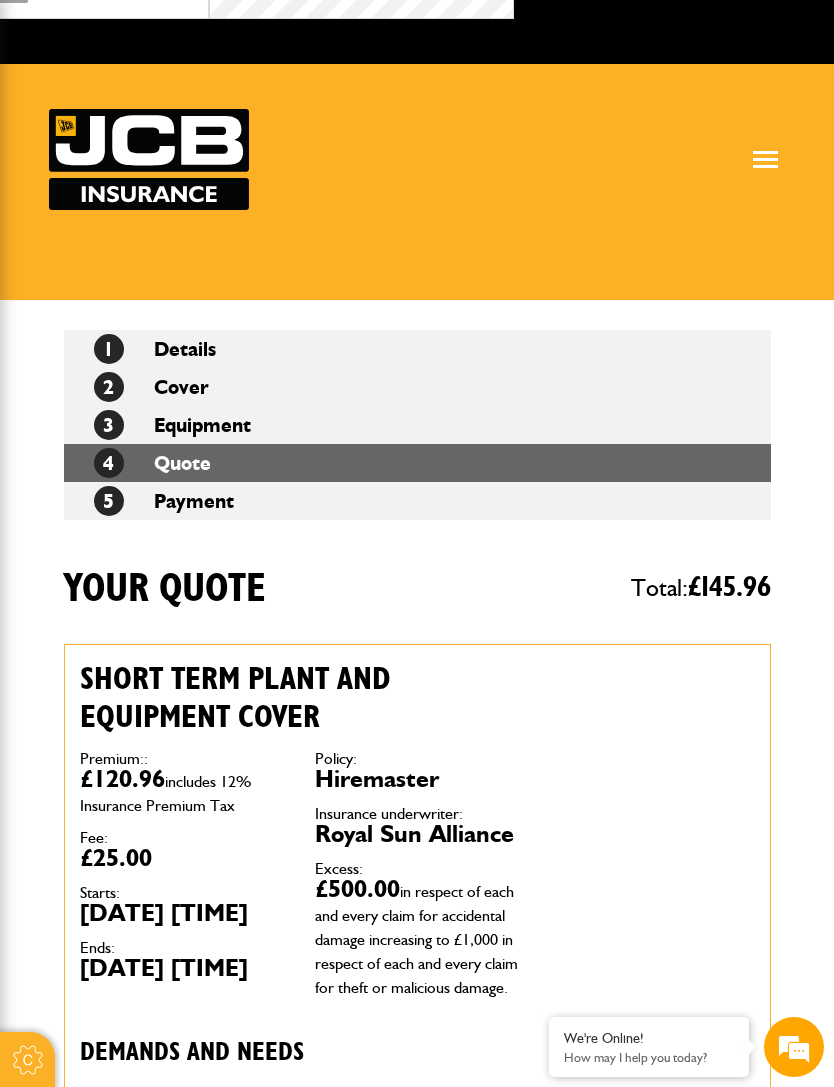 scroll, scrollTop: 0, scrollLeft: 0, axis: both 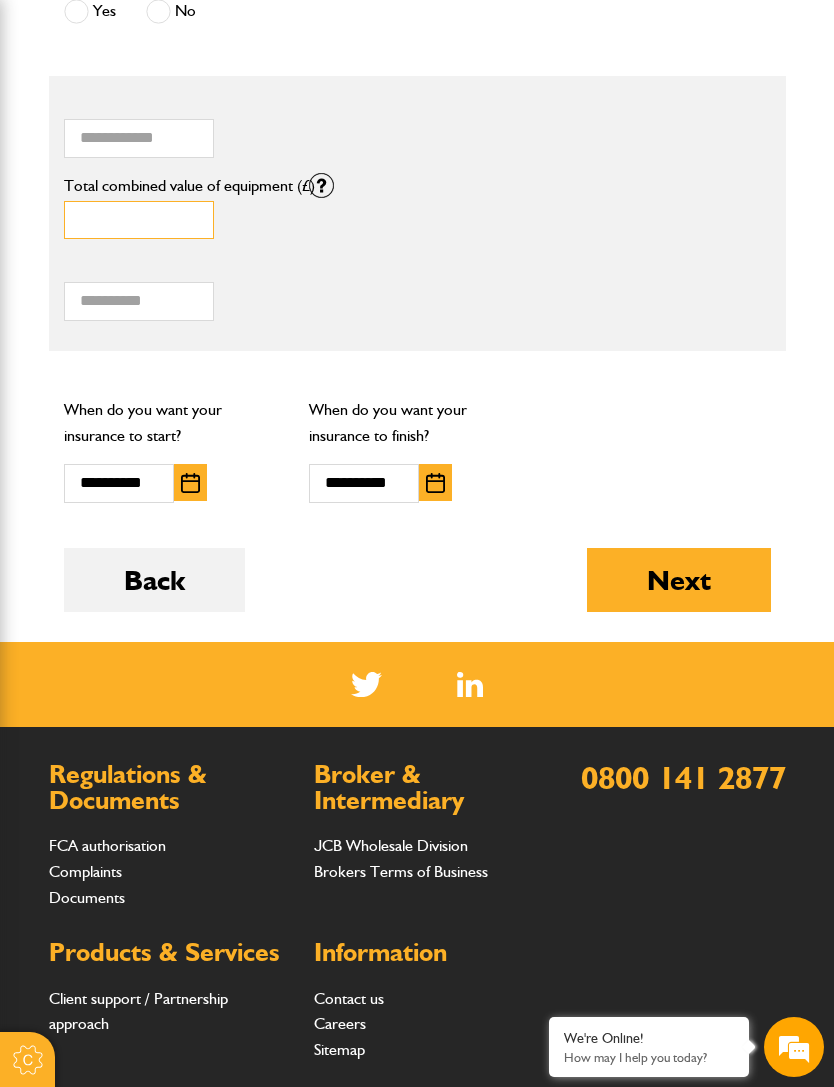 click on "*****" at bounding box center [139, 220] 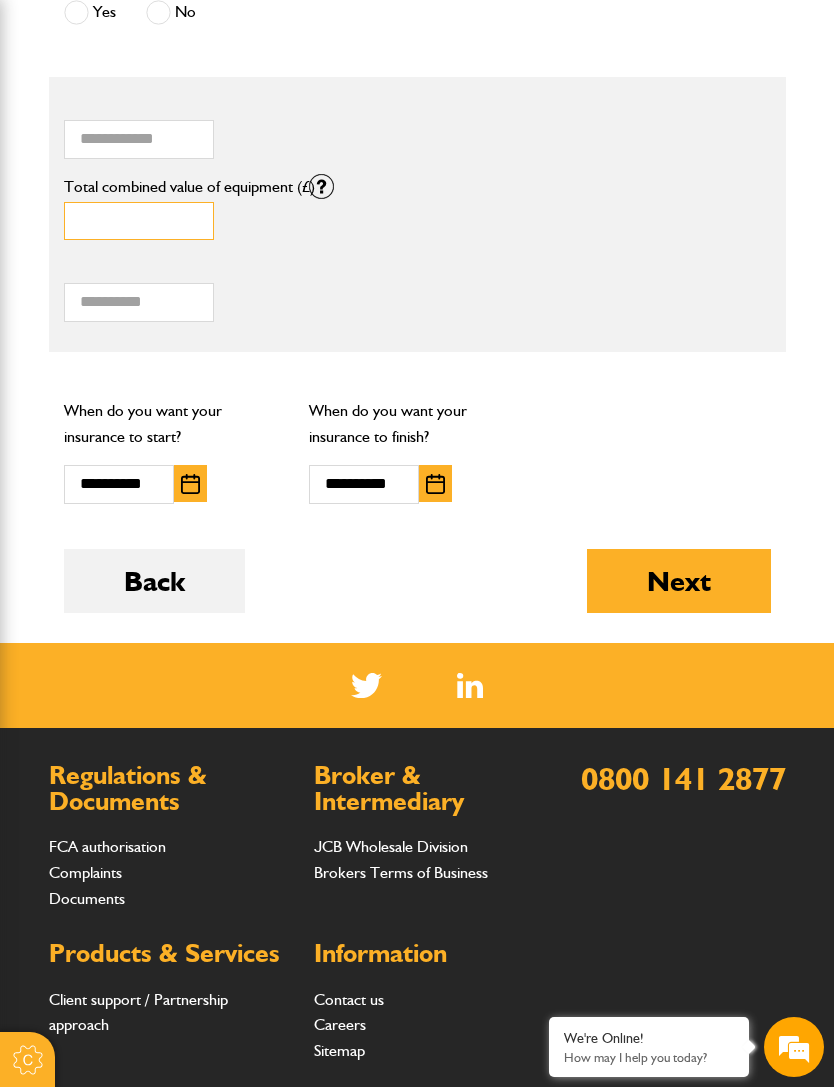 type on "*" 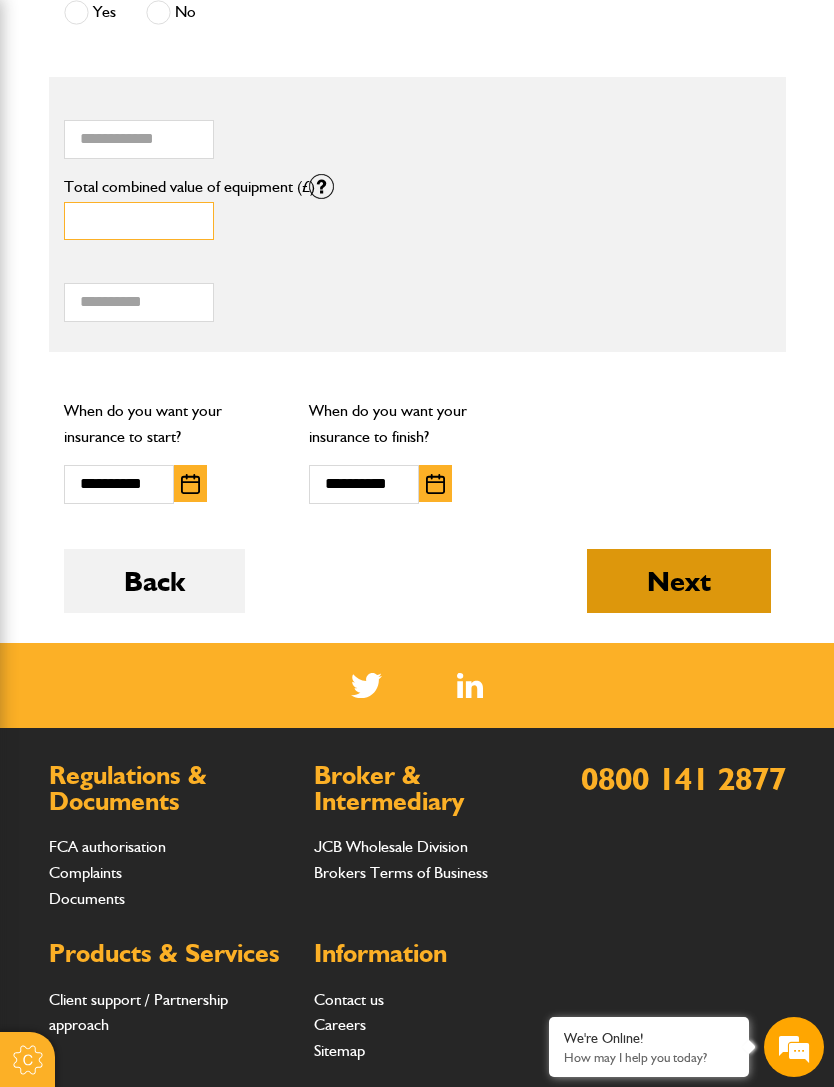 type on "*****" 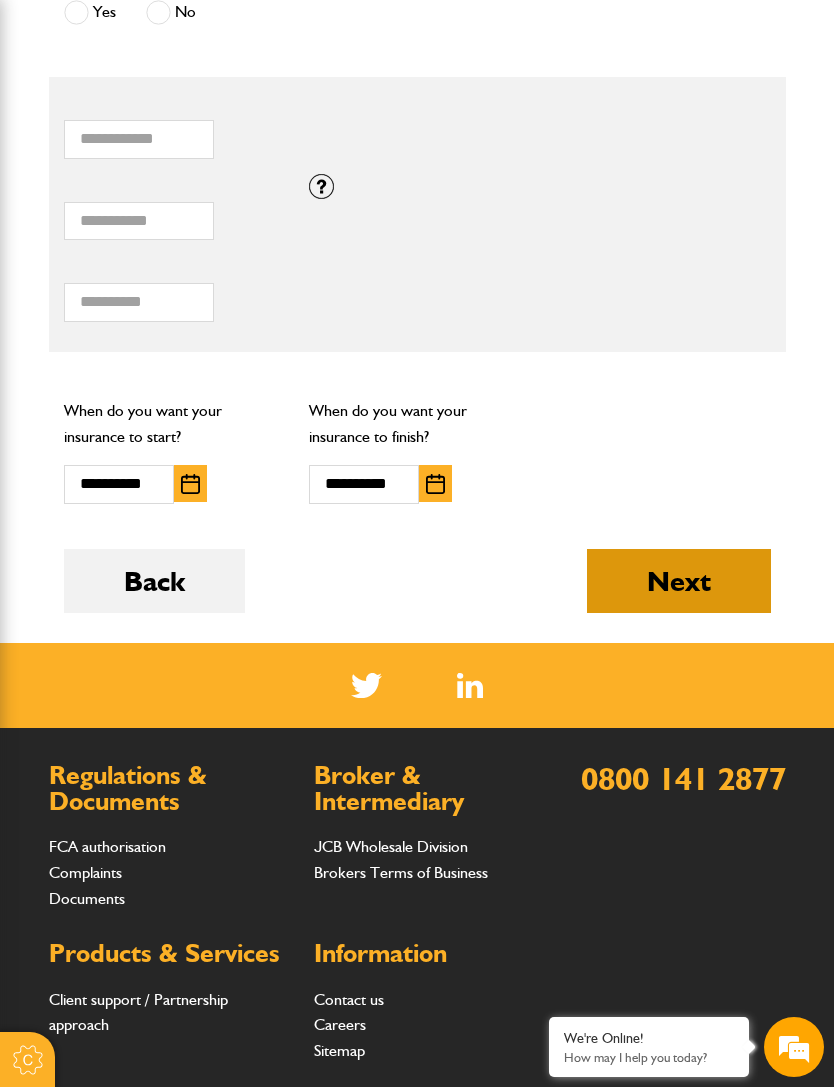 click on "Next" at bounding box center [679, 581] 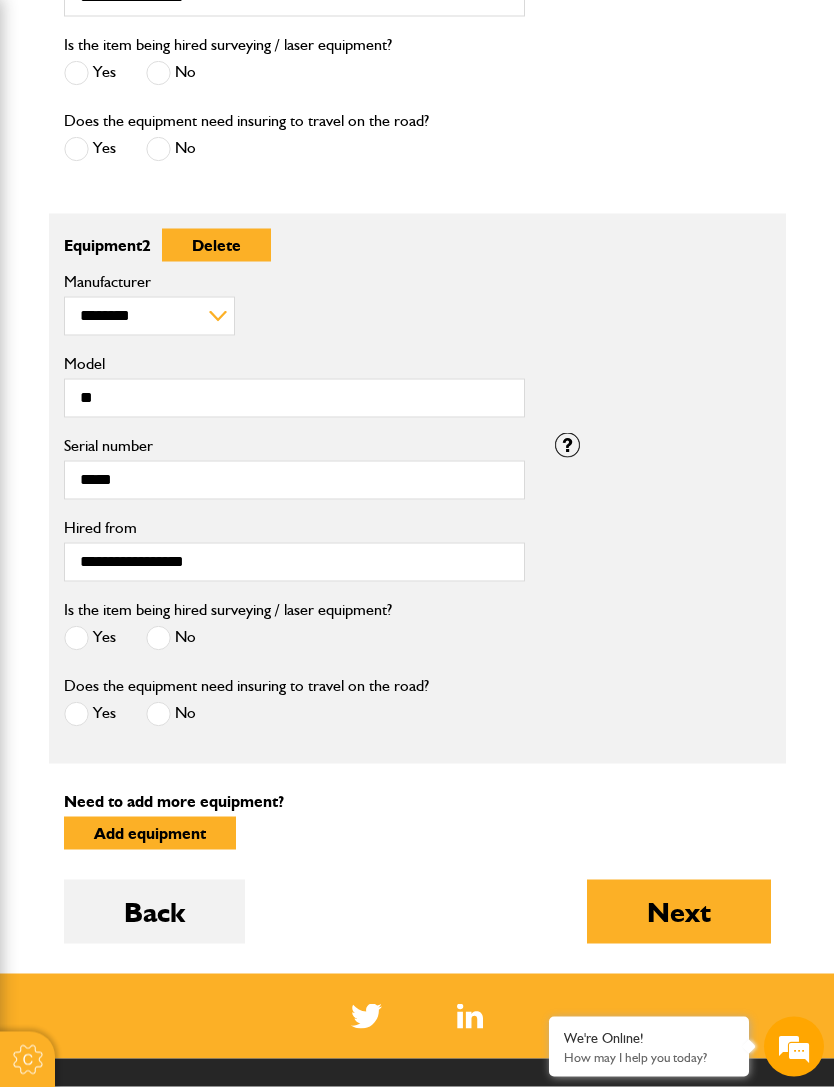 scroll, scrollTop: 1017, scrollLeft: 0, axis: vertical 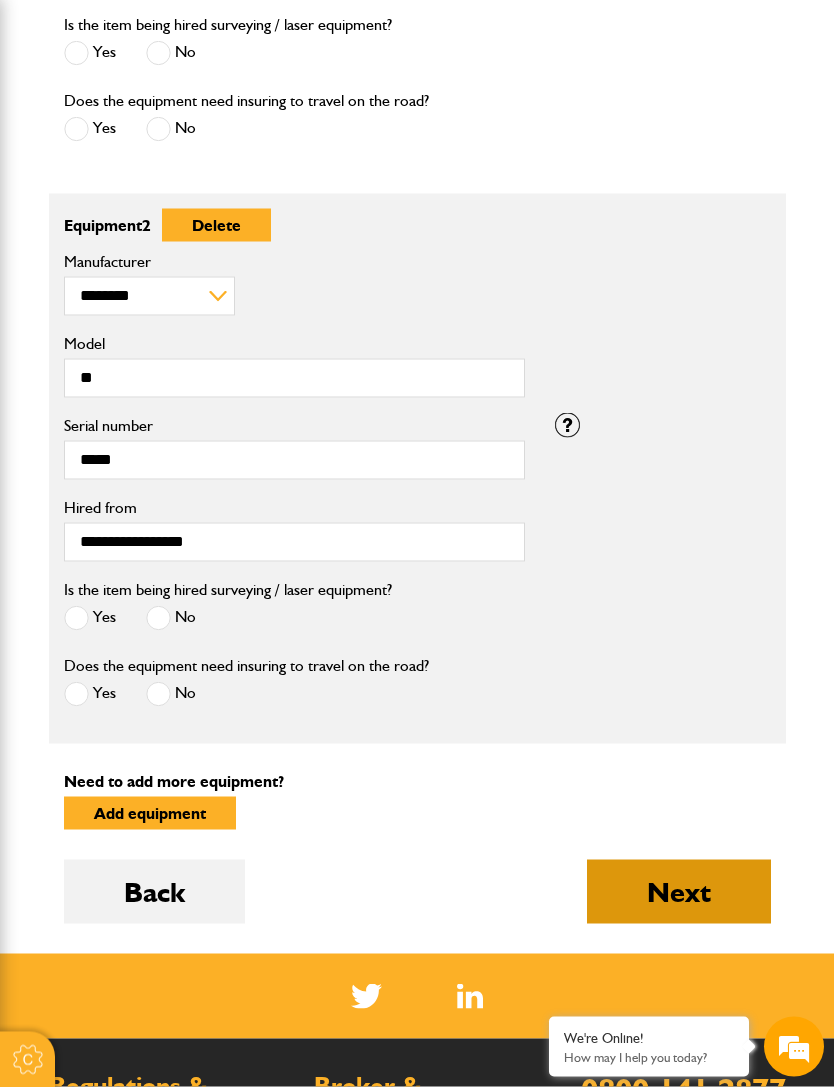 click on "Next" at bounding box center (679, 892) 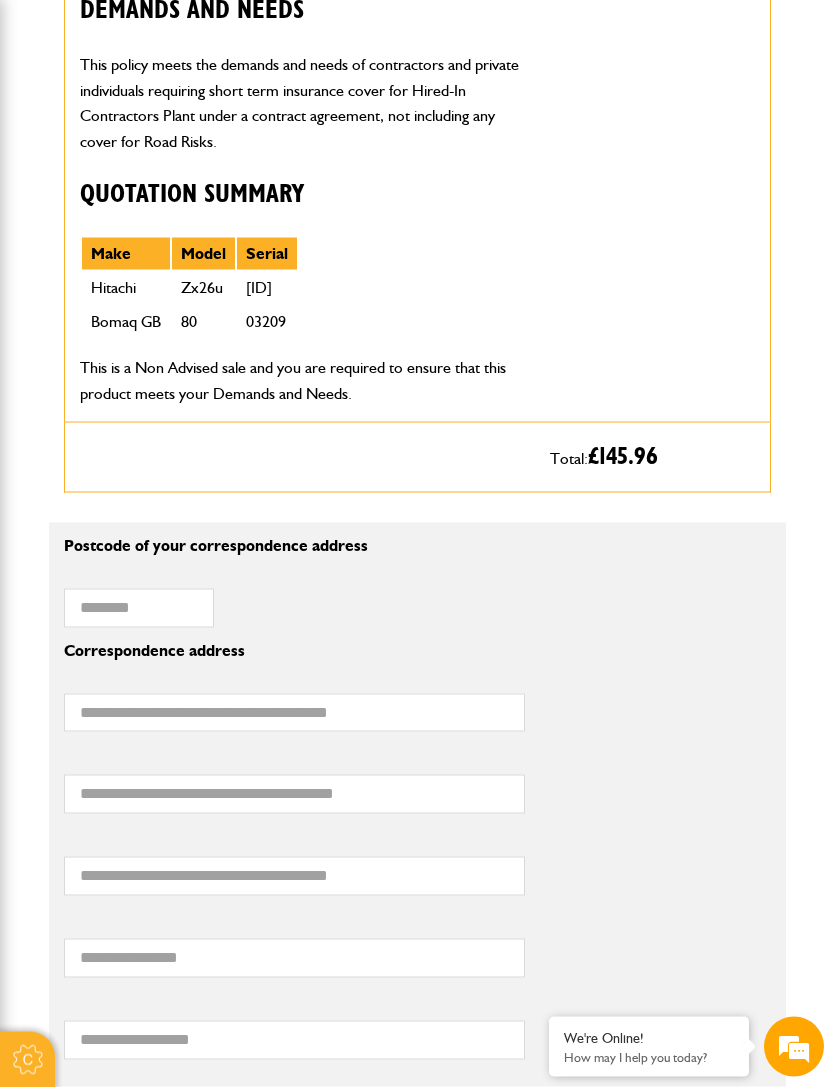 scroll, scrollTop: 1079, scrollLeft: 0, axis: vertical 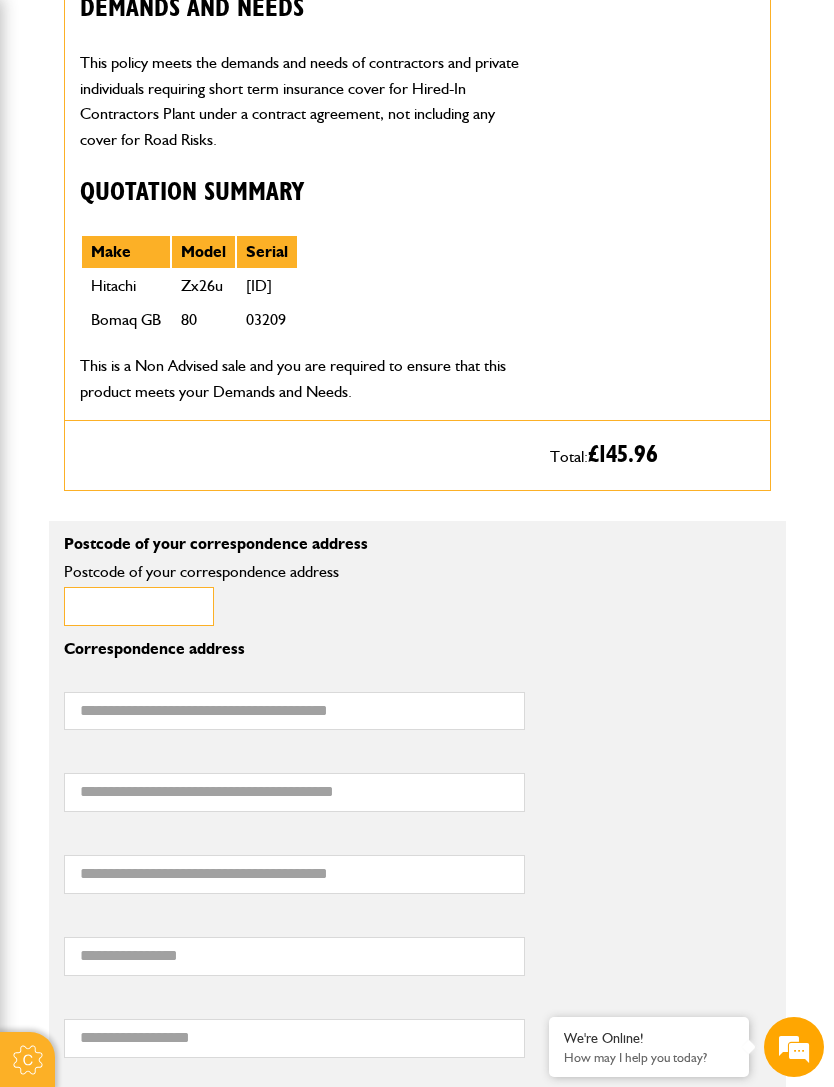 click on "Postcode of your correspondence address" at bounding box center (139, 606) 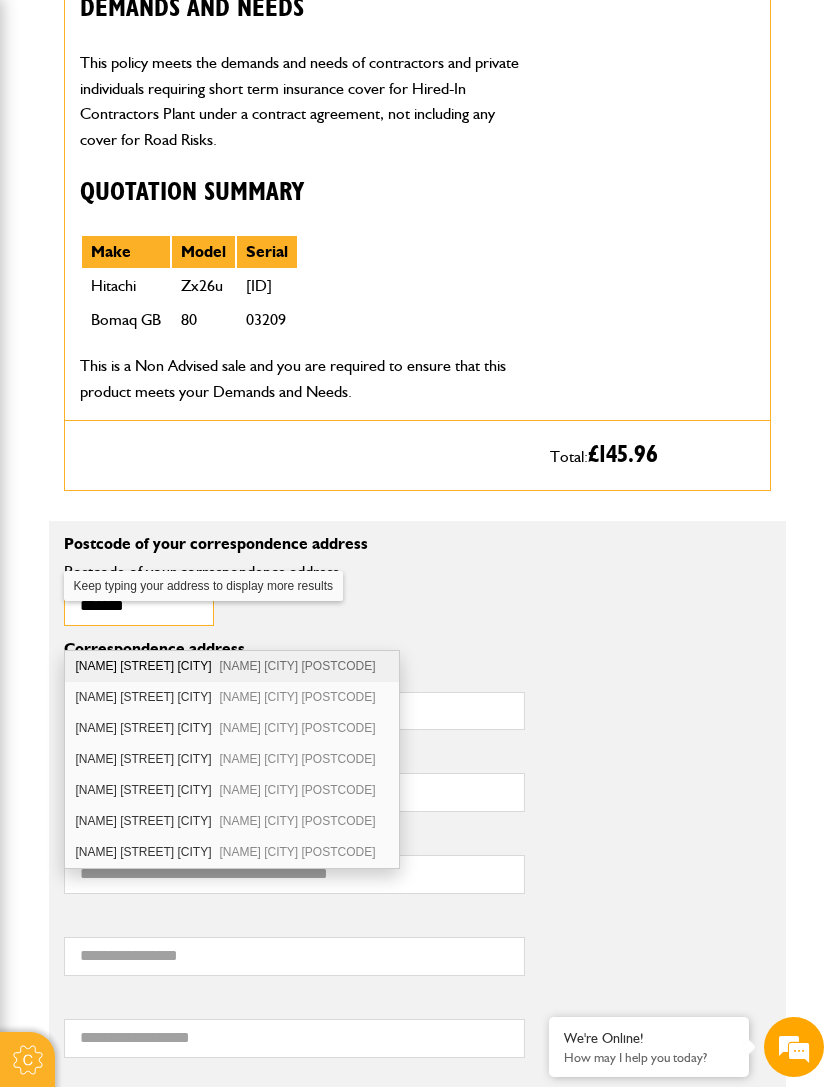 scroll, scrollTop: 0, scrollLeft: 0, axis: both 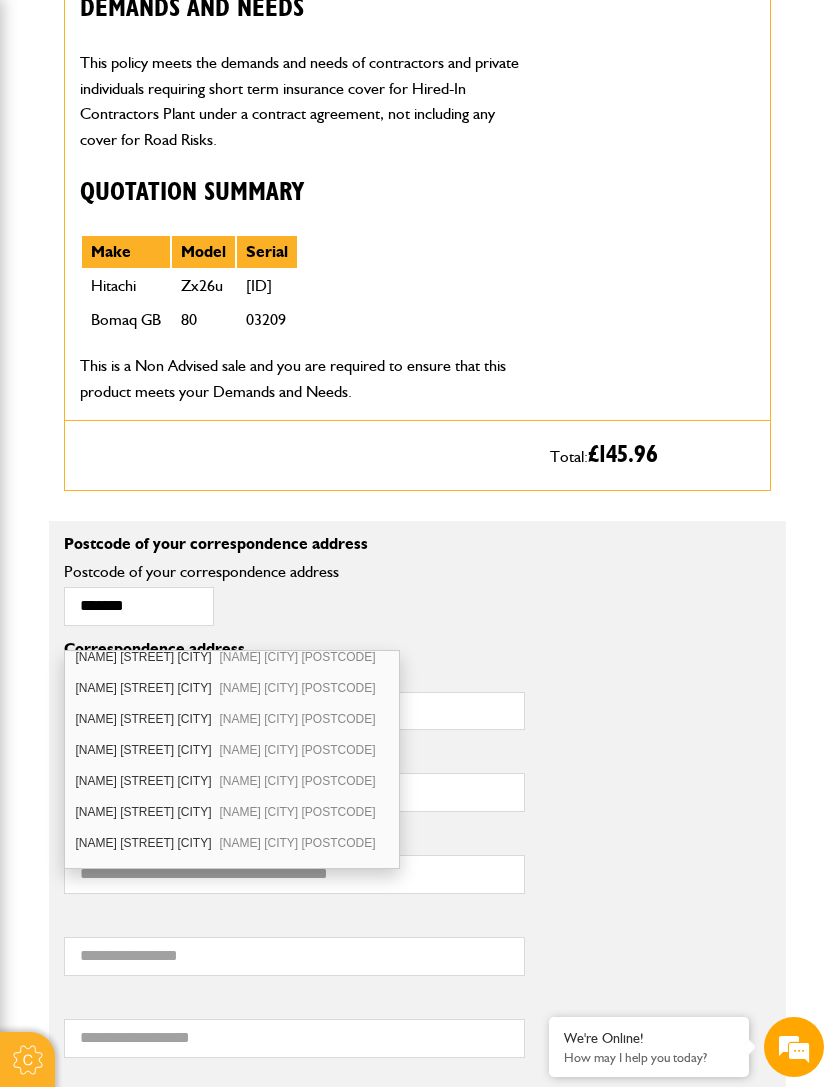 click on "[NAME] [STREET] [CITY] [NAME] [CITY] [POSTCODE]" at bounding box center [232, 719] 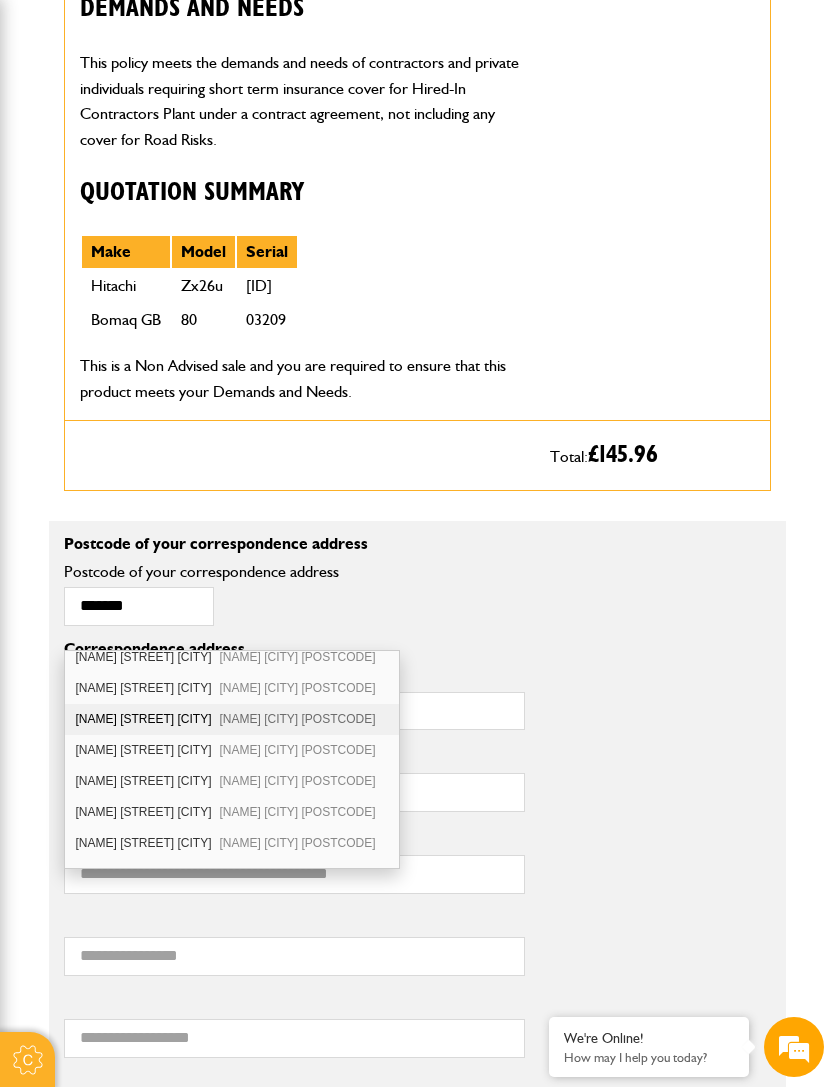 type on "********" 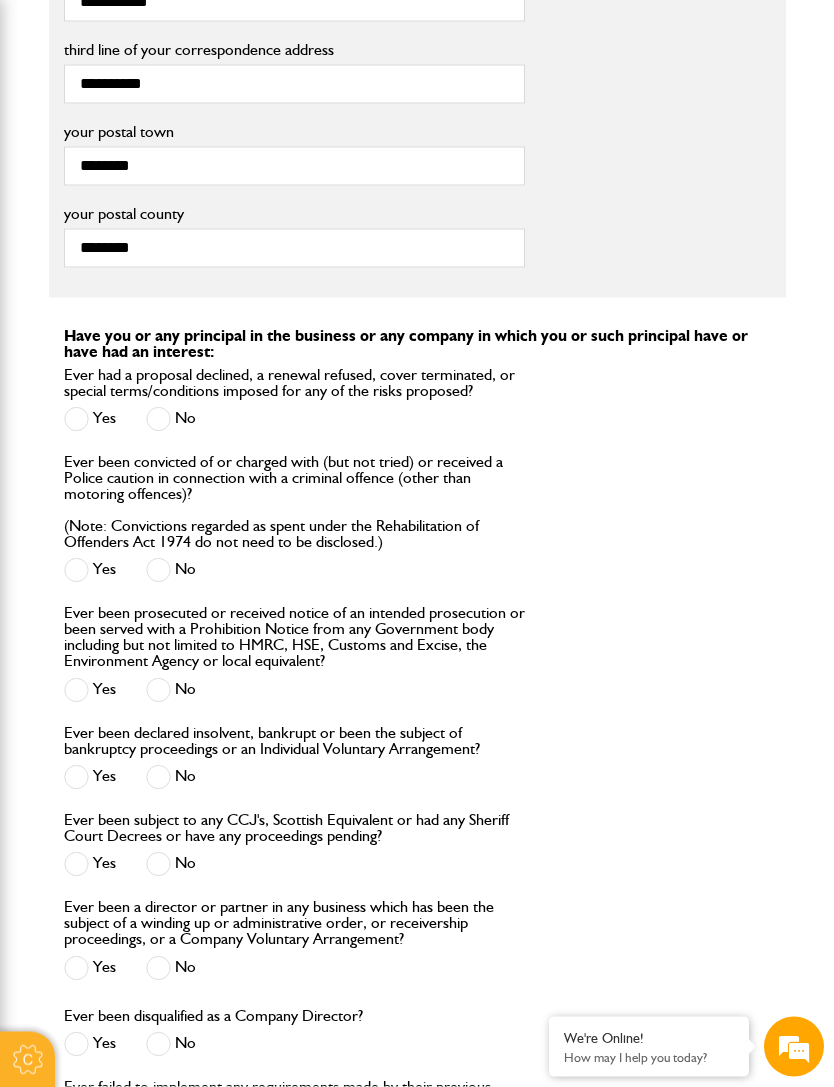 scroll, scrollTop: 1871, scrollLeft: 0, axis: vertical 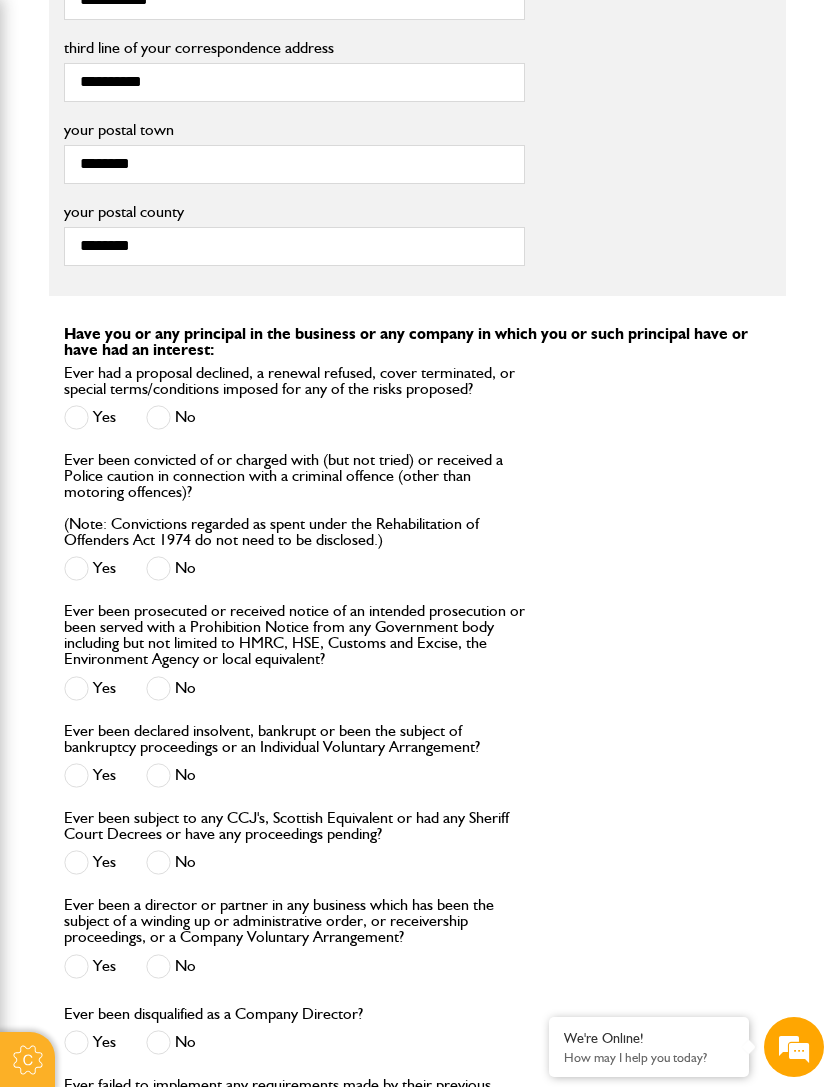 click on "No" at bounding box center (171, 417) 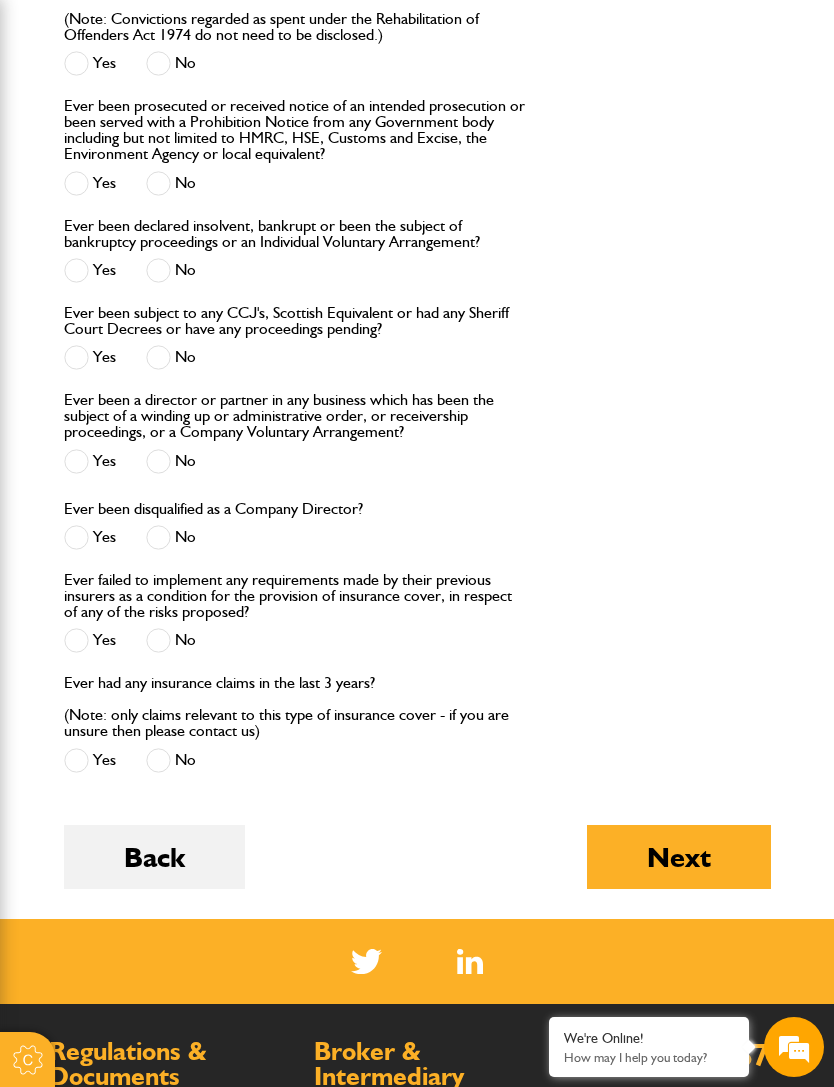 scroll, scrollTop: 2421, scrollLeft: 0, axis: vertical 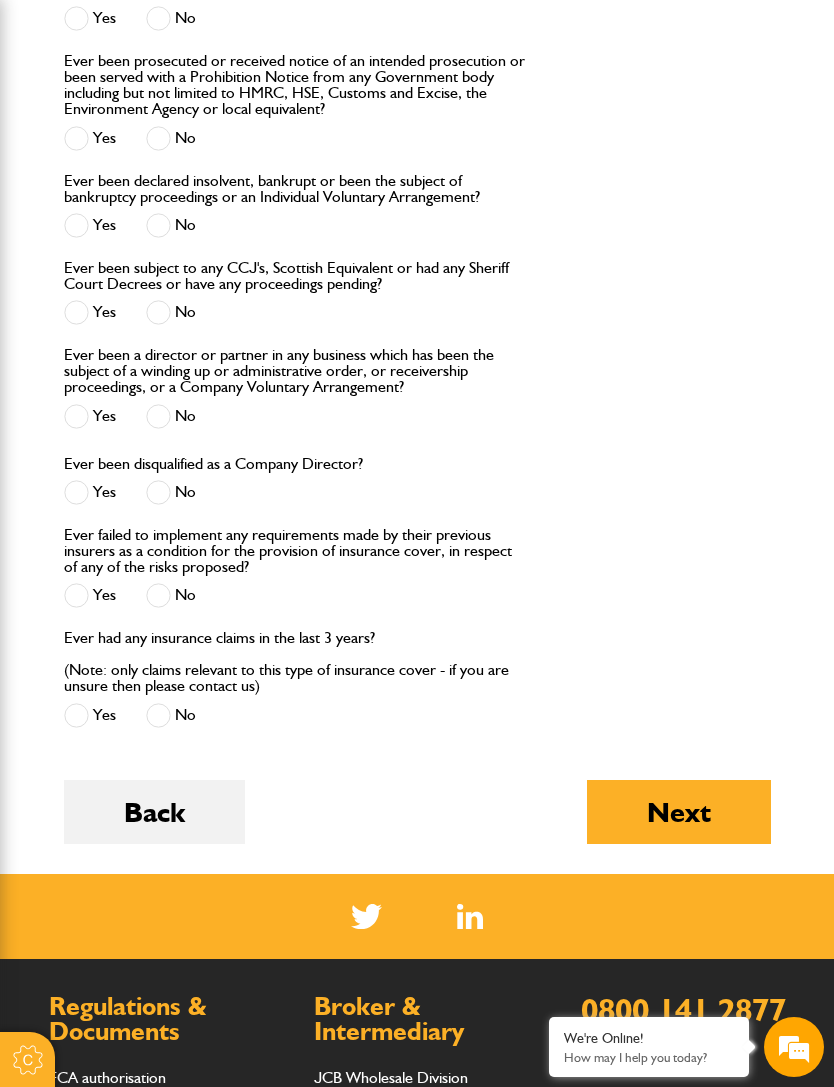 click at bounding box center (158, 595) 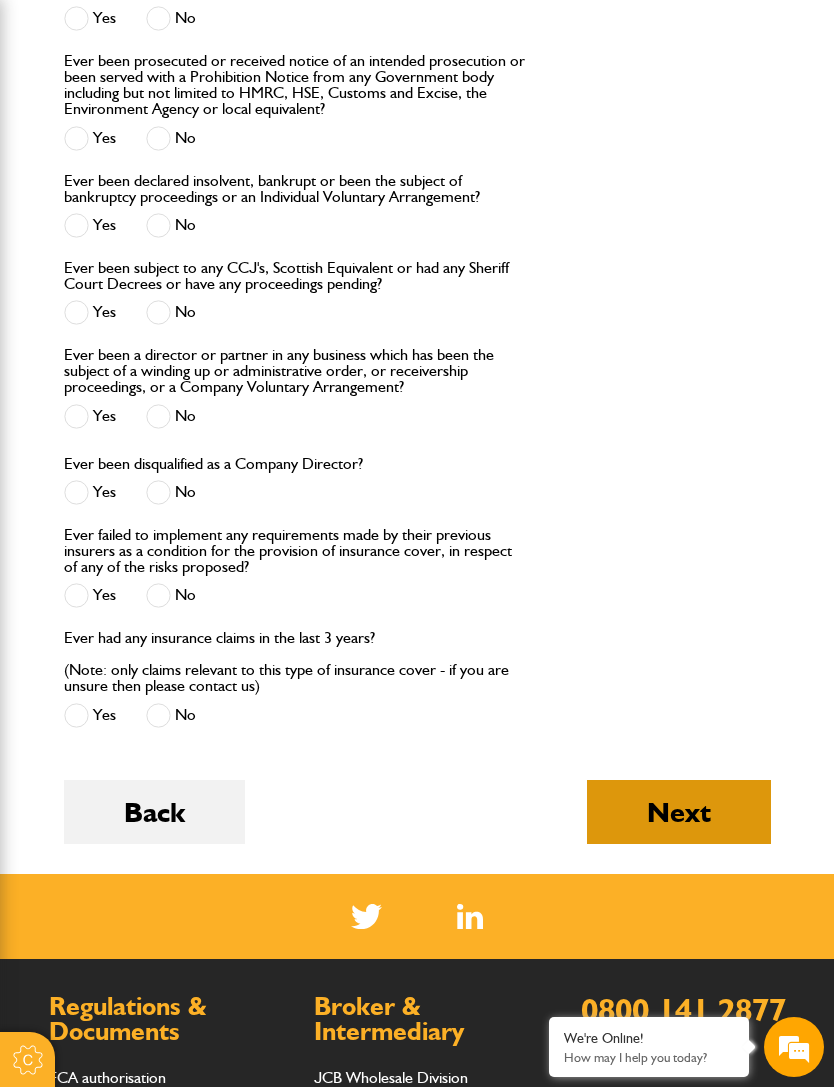 click on "Next" at bounding box center [679, 812] 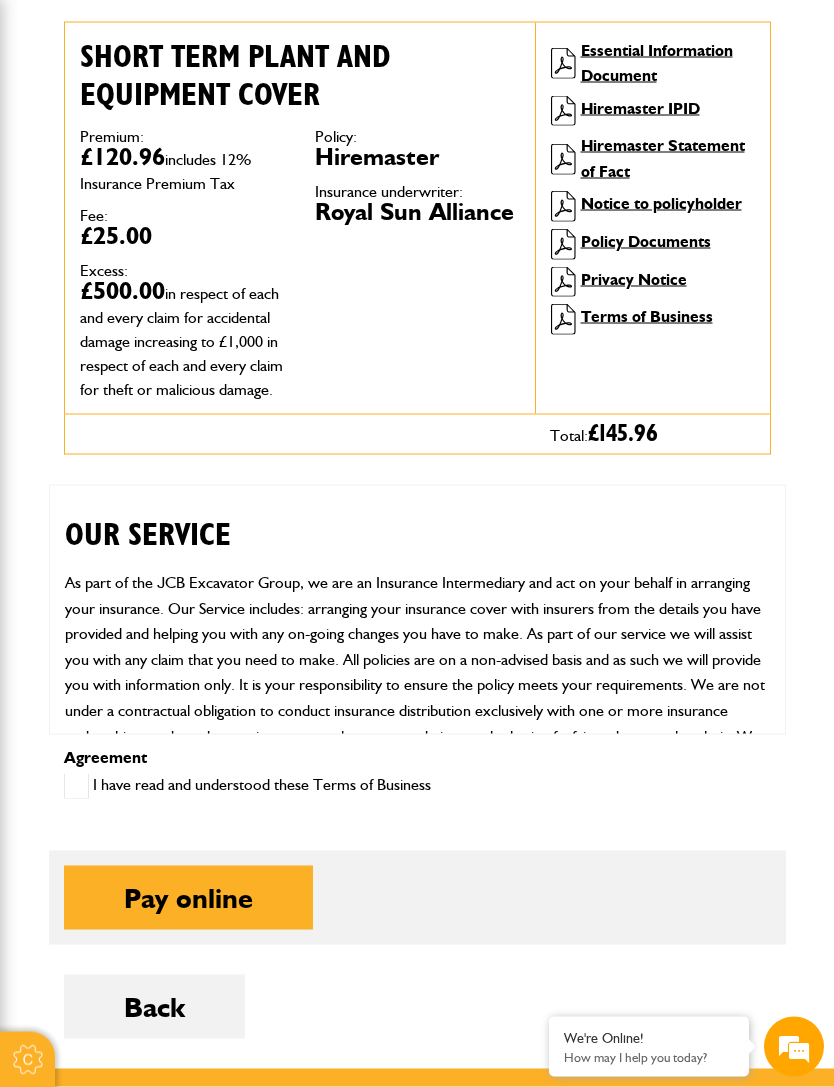 scroll, scrollTop: 692, scrollLeft: 0, axis: vertical 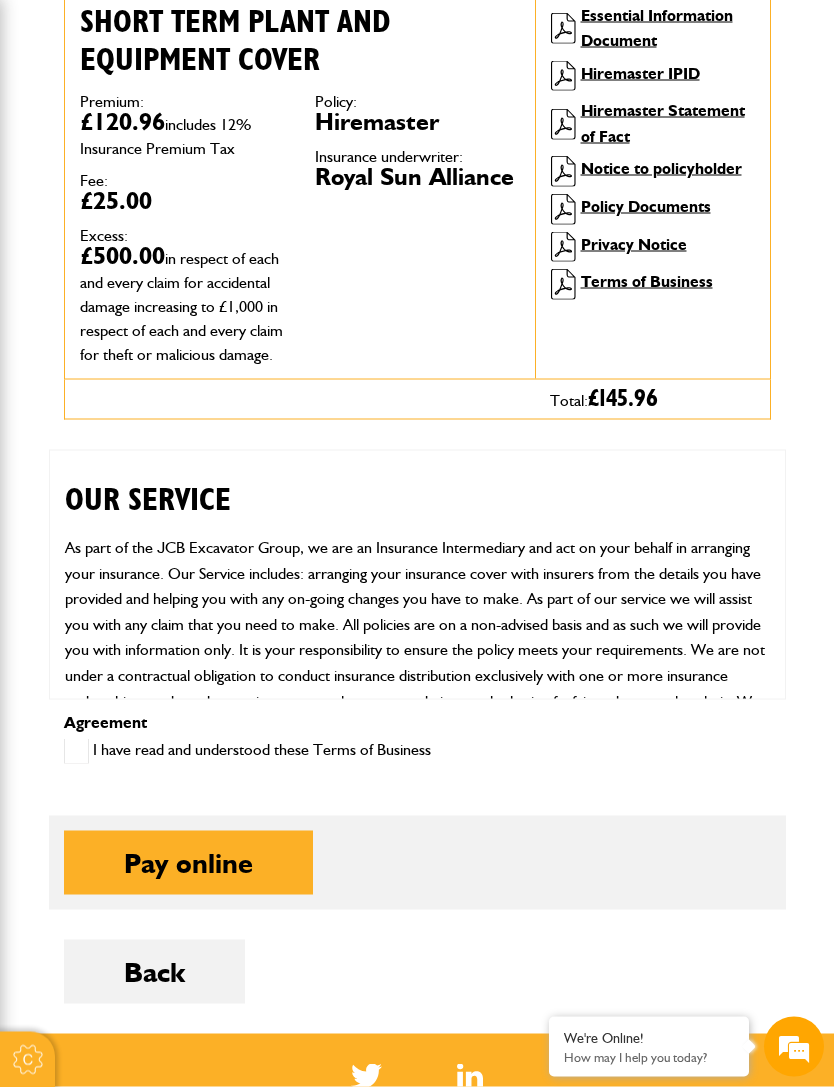 click at bounding box center [76, 751] 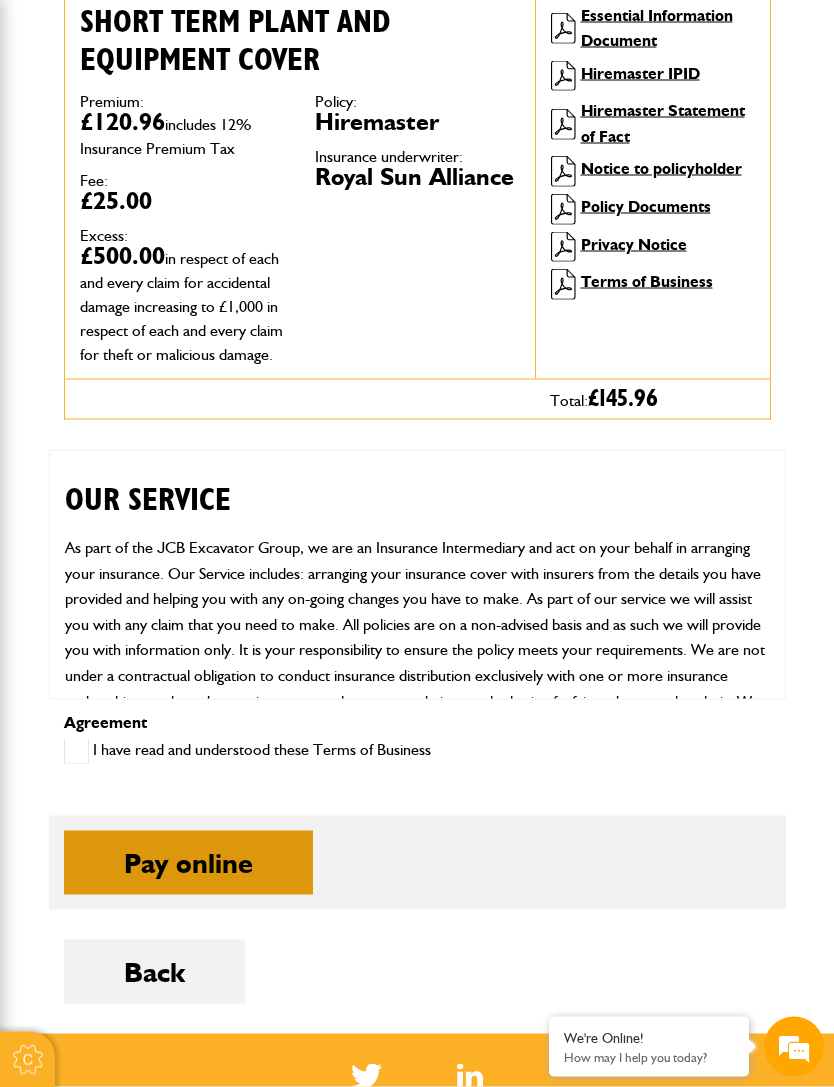 click on "Pay online" at bounding box center (188, 863) 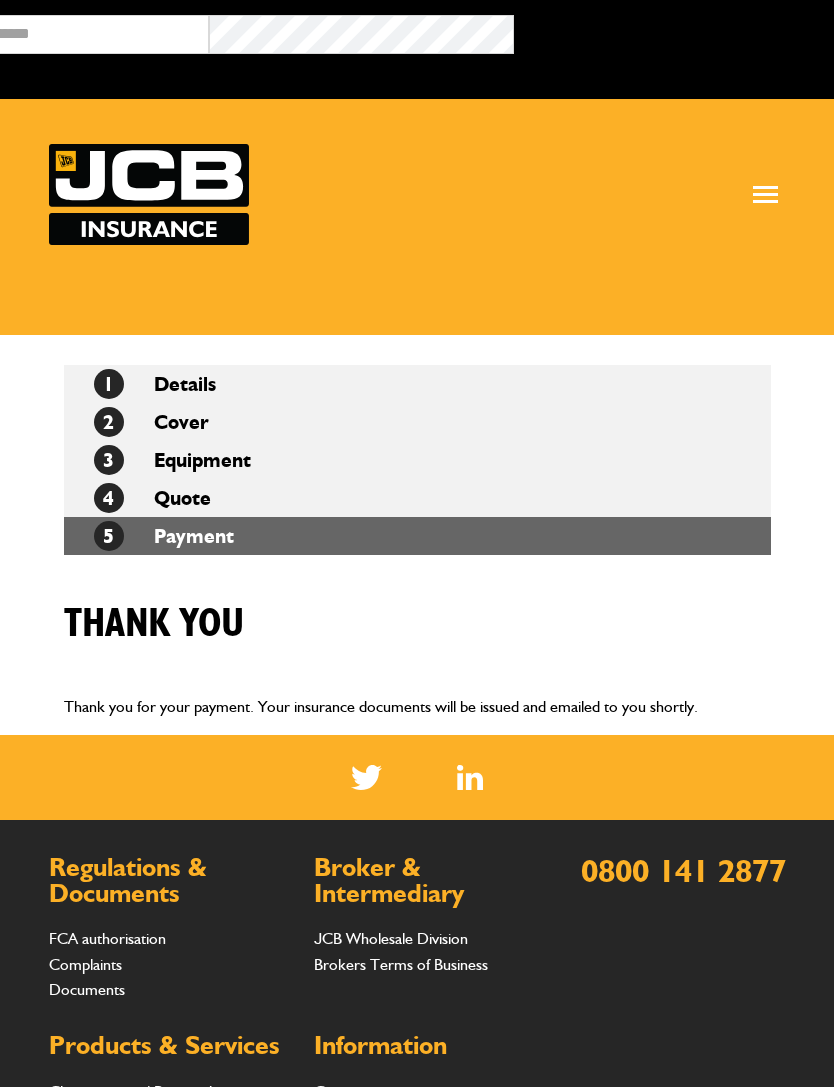 scroll, scrollTop: 0, scrollLeft: 0, axis: both 